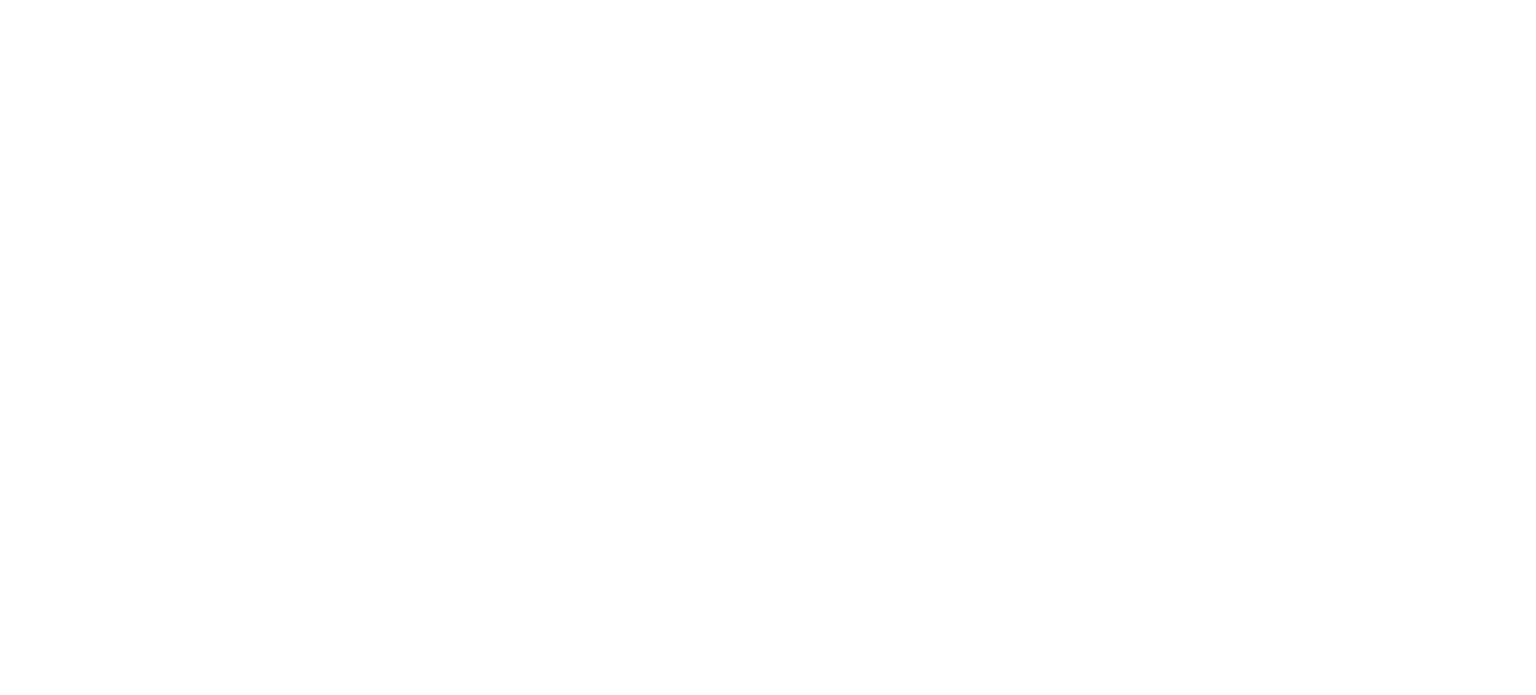 scroll, scrollTop: 0, scrollLeft: 0, axis: both 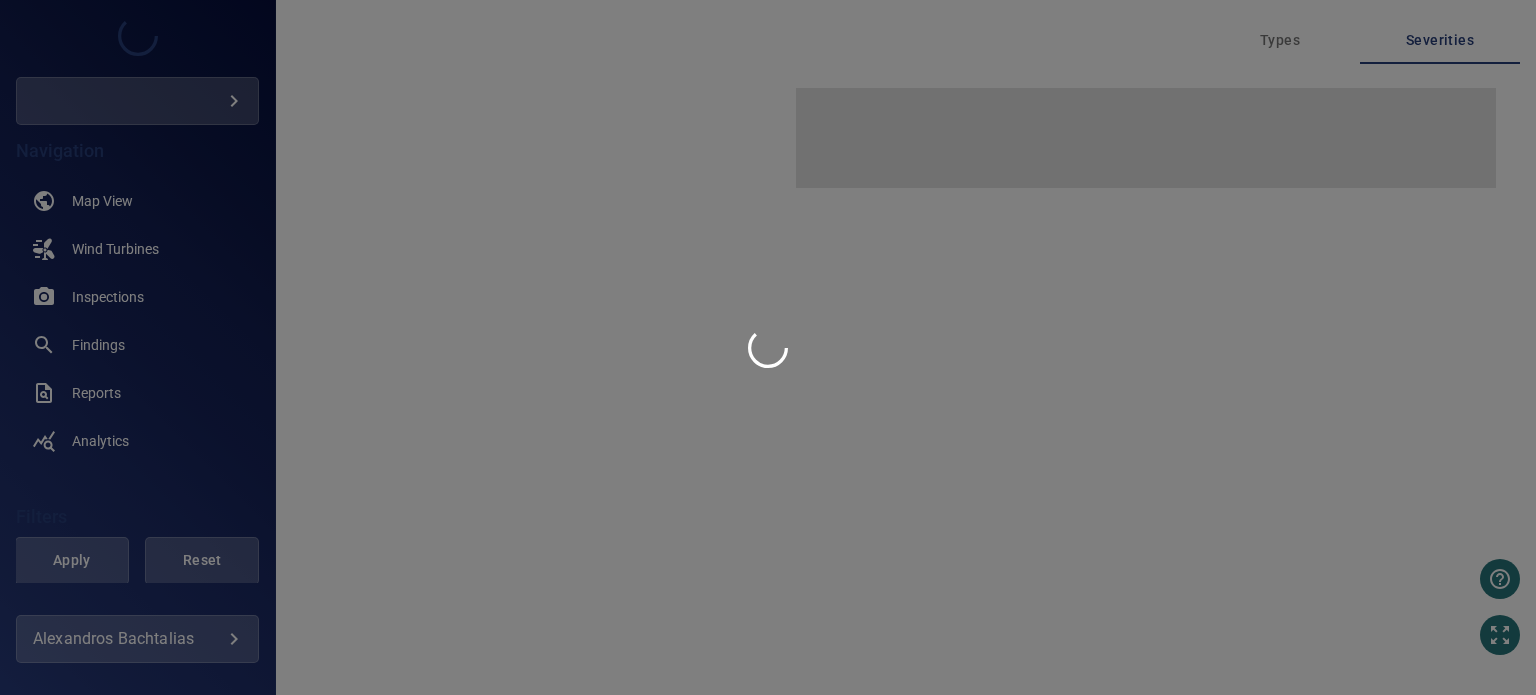 type on "*********" 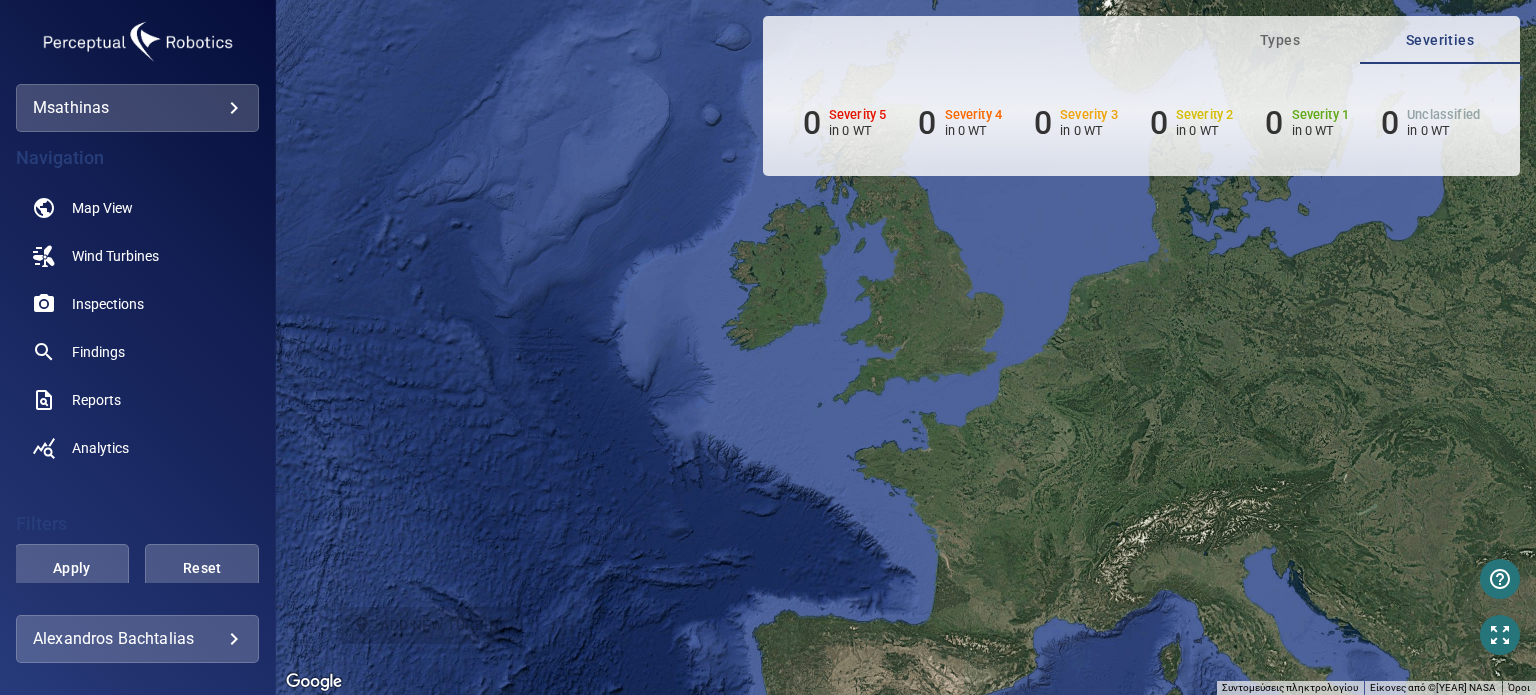 click on "**********" at bounding box center [768, 347] 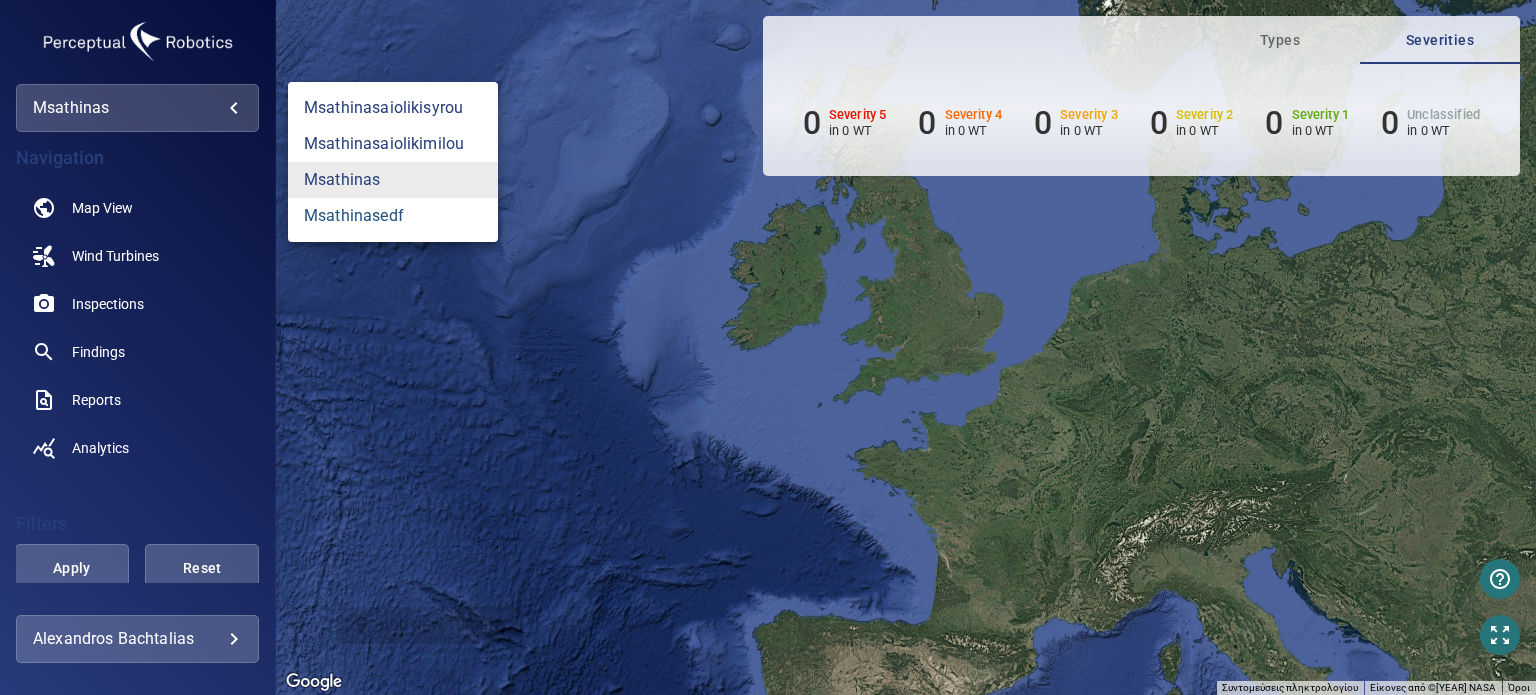 click on "msathinasedf" at bounding box center [393, 216] 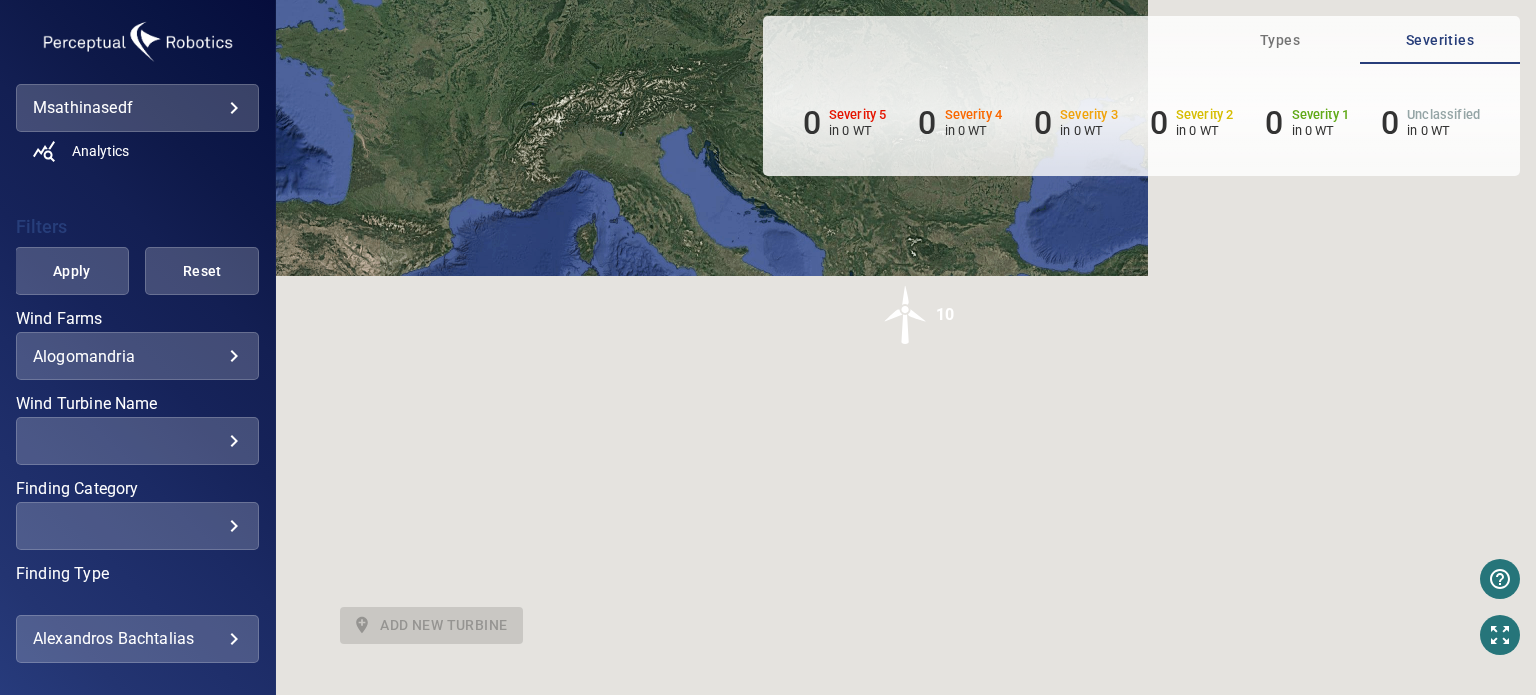 scroll, scrollTop: 430, scrollLeft: 0, axis: vertical 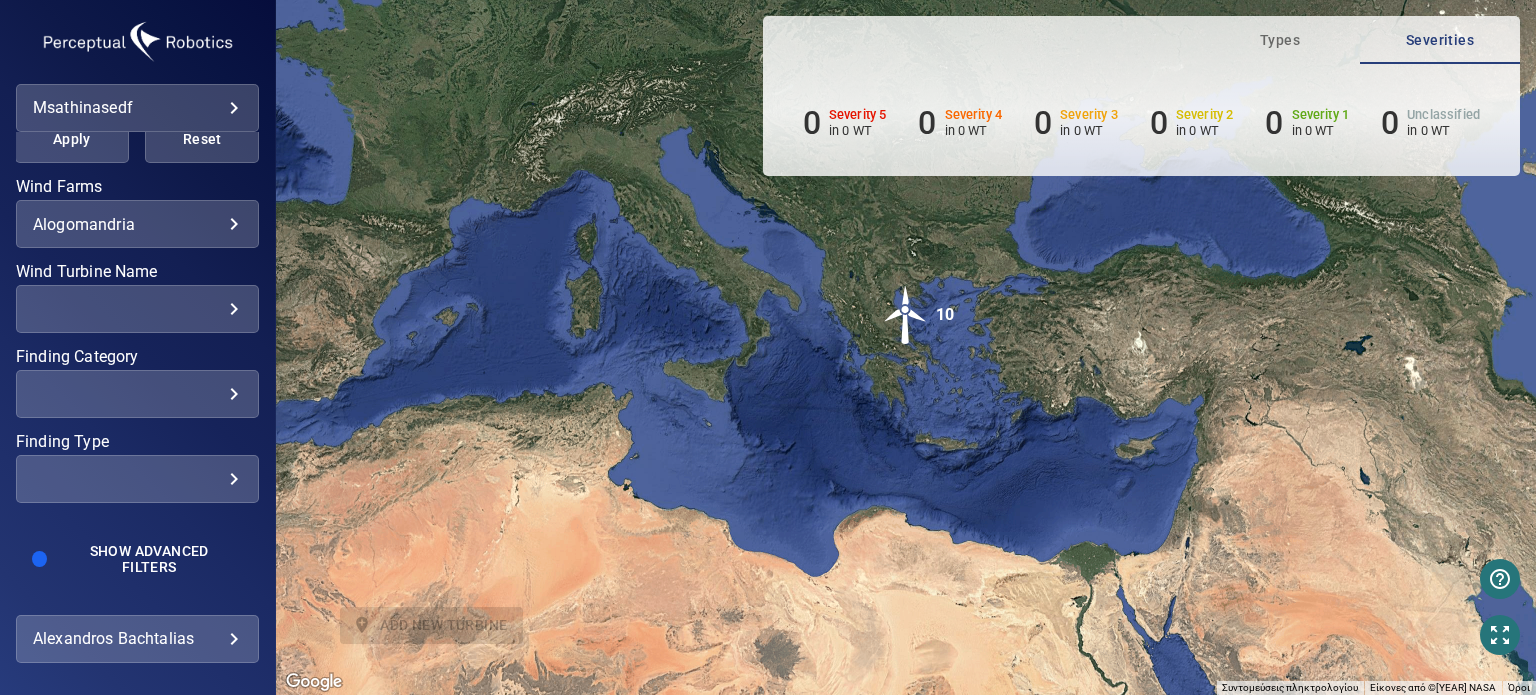 click on "**********" at bounding box center [768, 347] 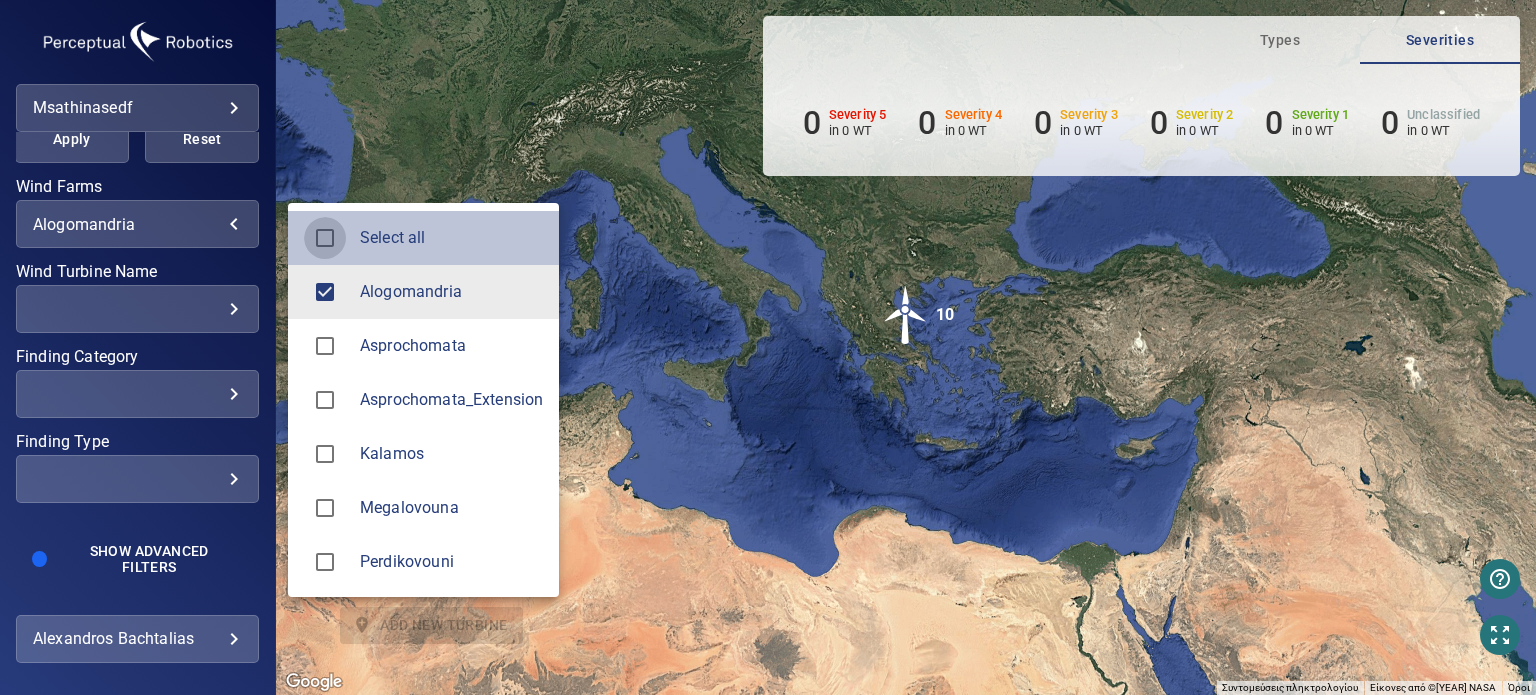 type on "**********" 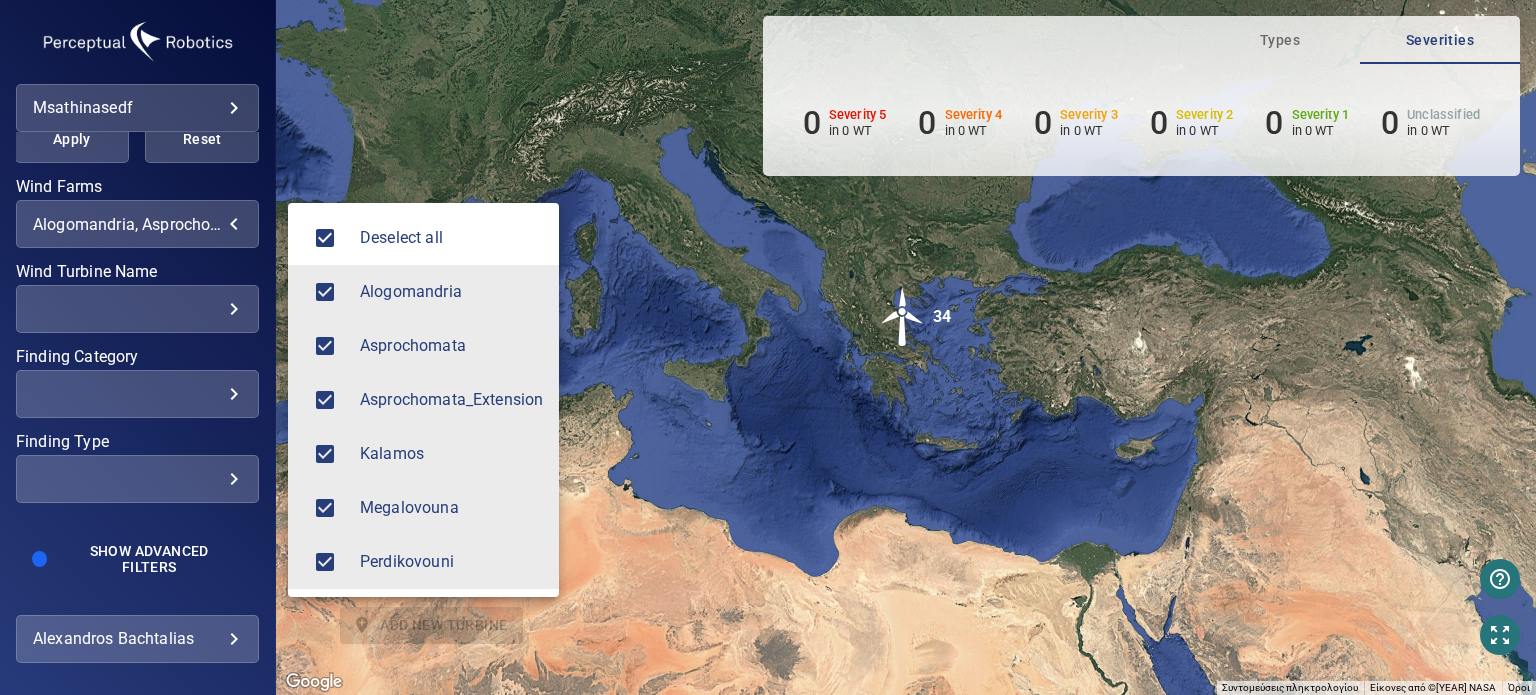 click at bounding box center [768, 347] 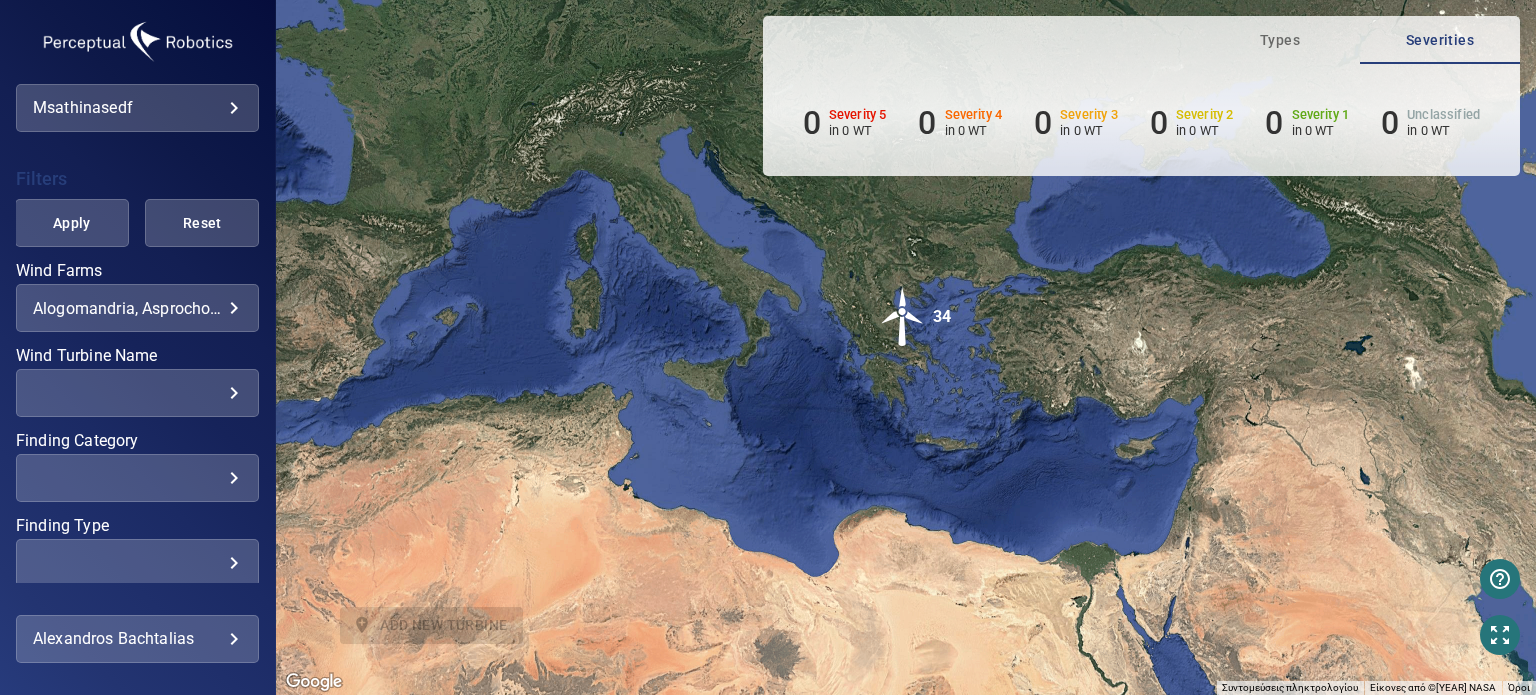 scroll, scrollTop: 0, scrollLeft: 0, axis: both 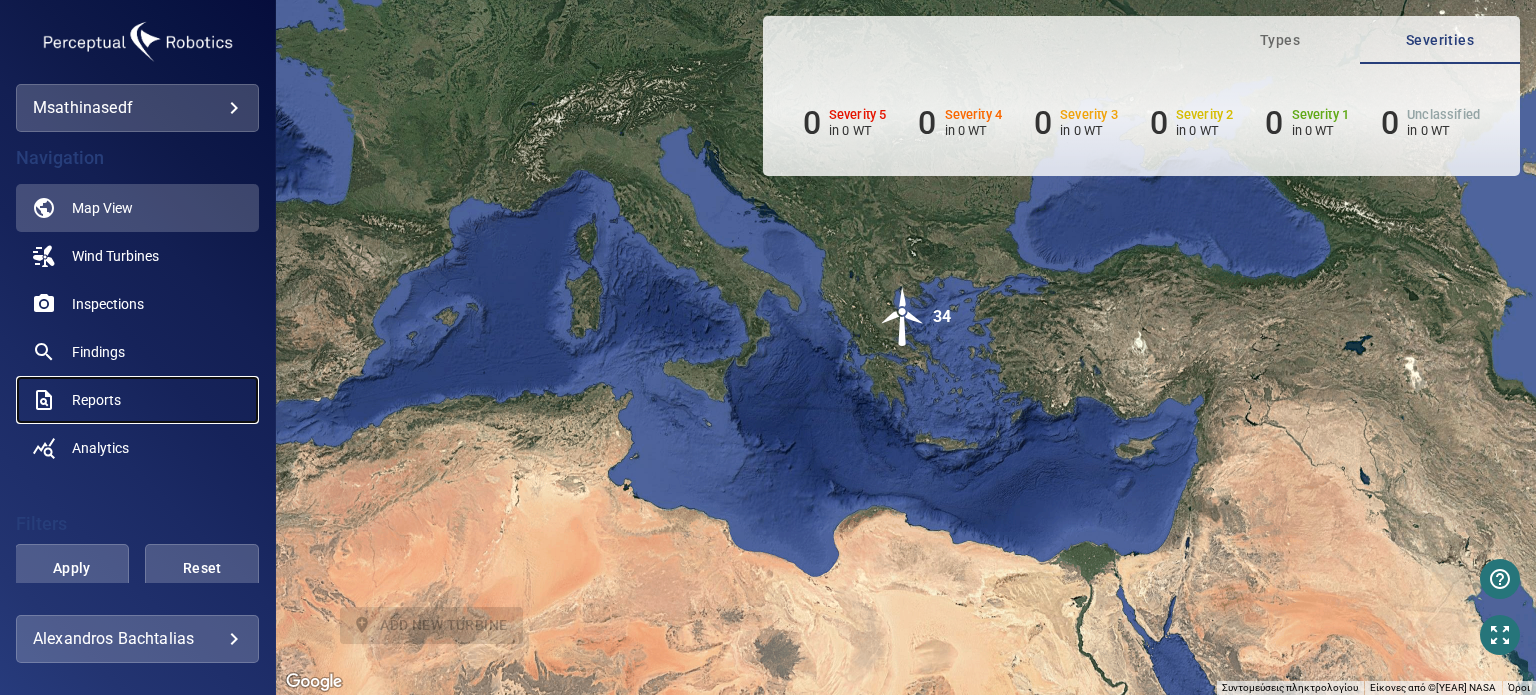 click on "Reports" at bounding box center [137, 400] 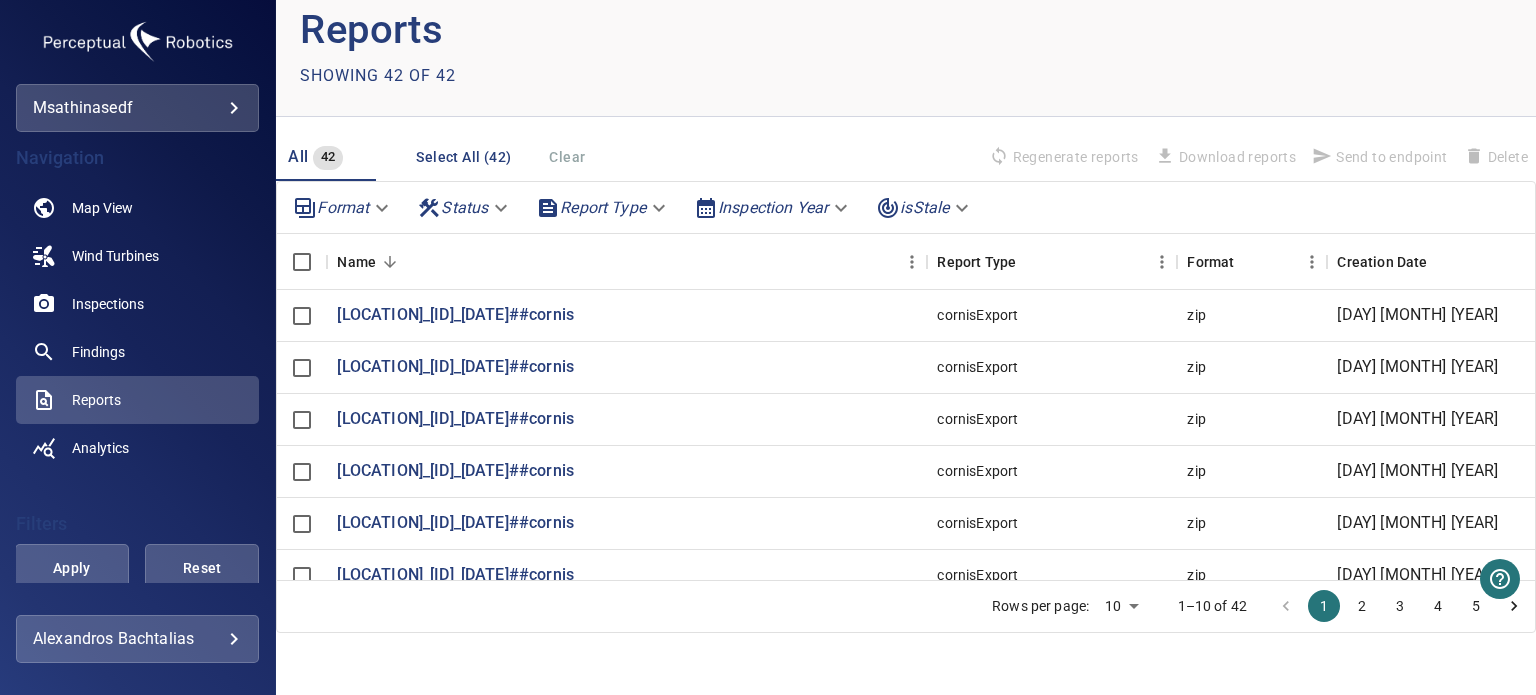 scroll, scrollTop: 25, scrollLeft: 0, axis: vertical 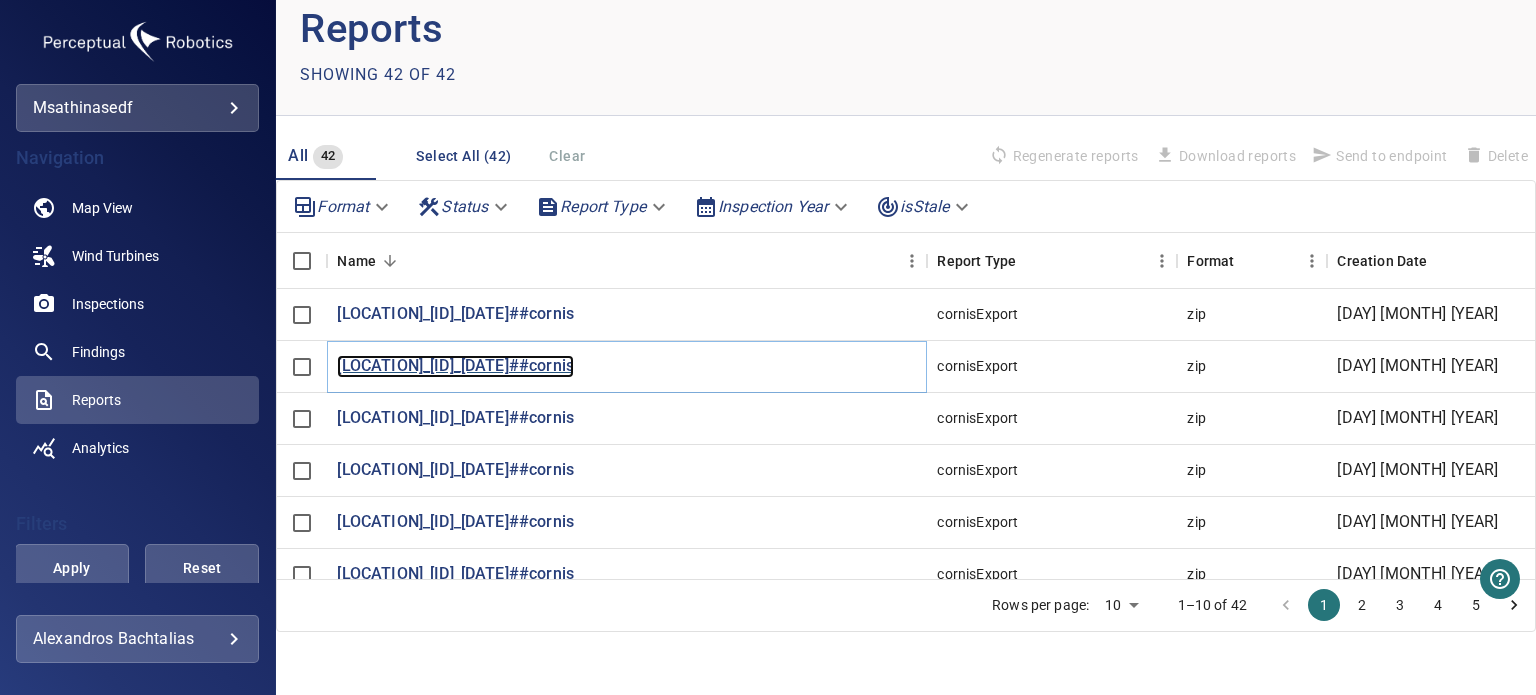 click on "[LOCATION]_[ID]_[DATE]##cornis" at bounding box center (455, 366) 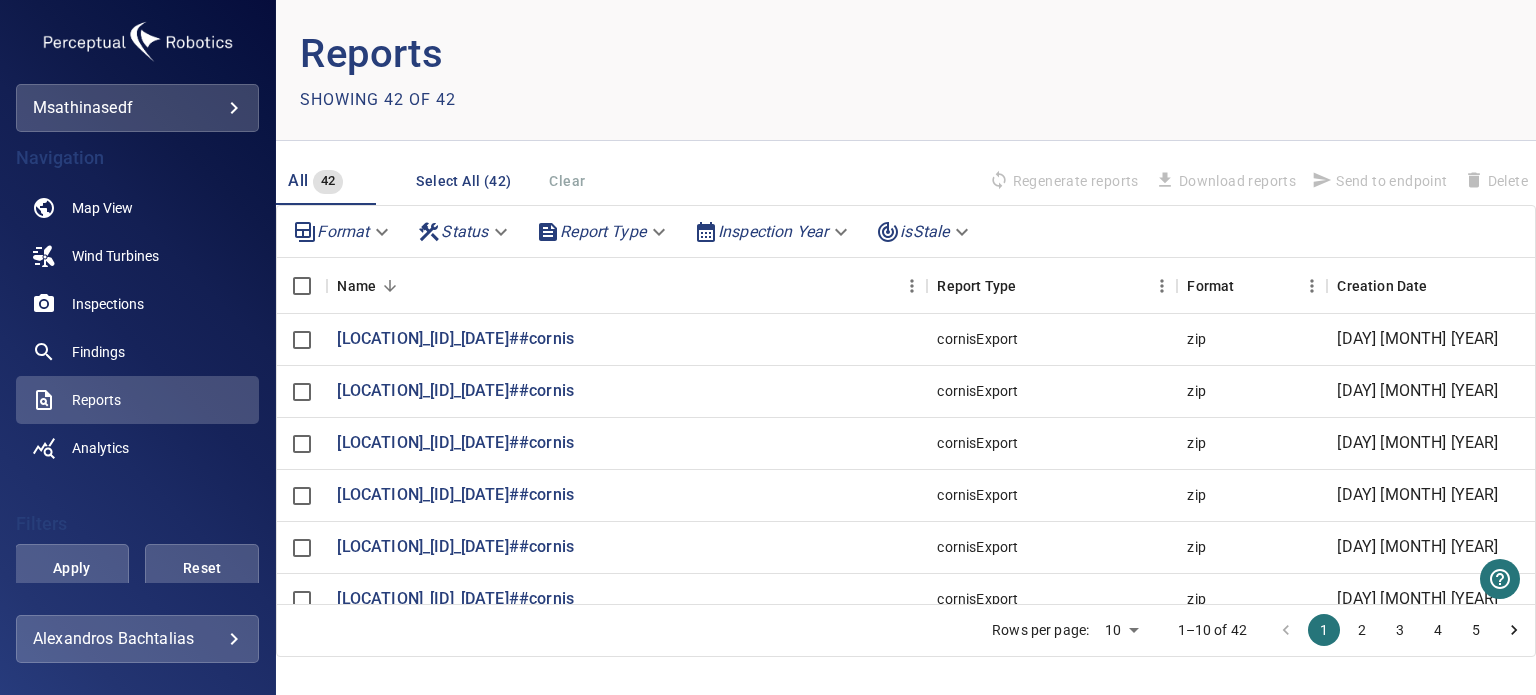 click on "**********" at bounding box center [768, 347] 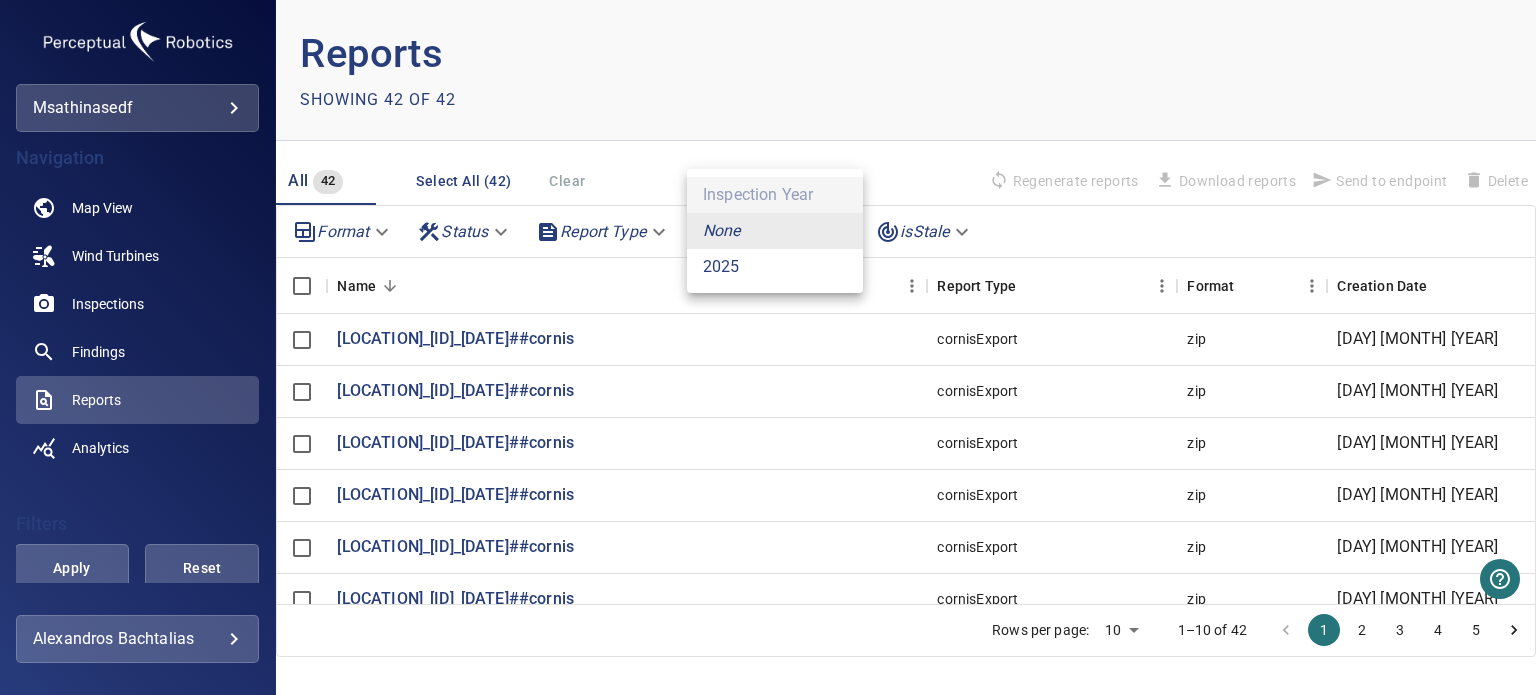 click at bounding box center (768, 347) 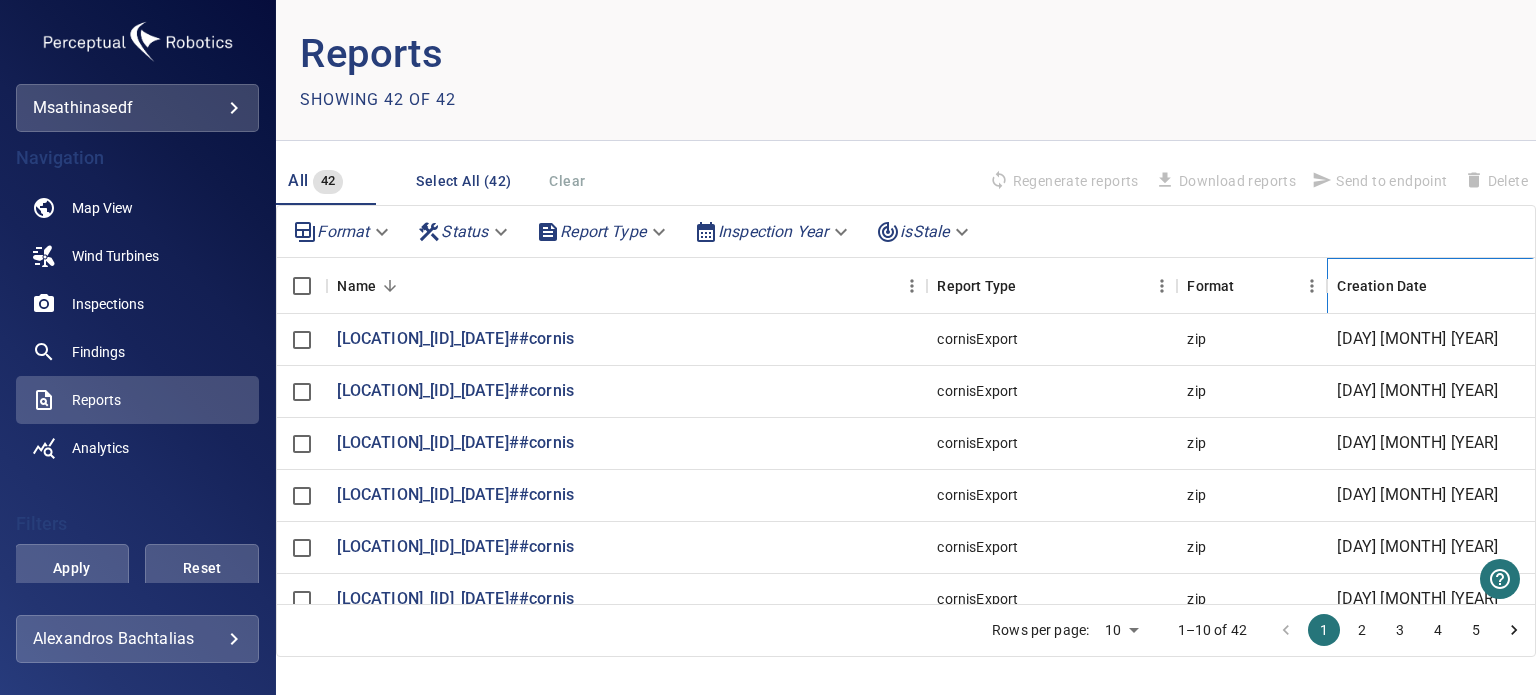 click on "Creation Date" at bounding box center (1382, 286) 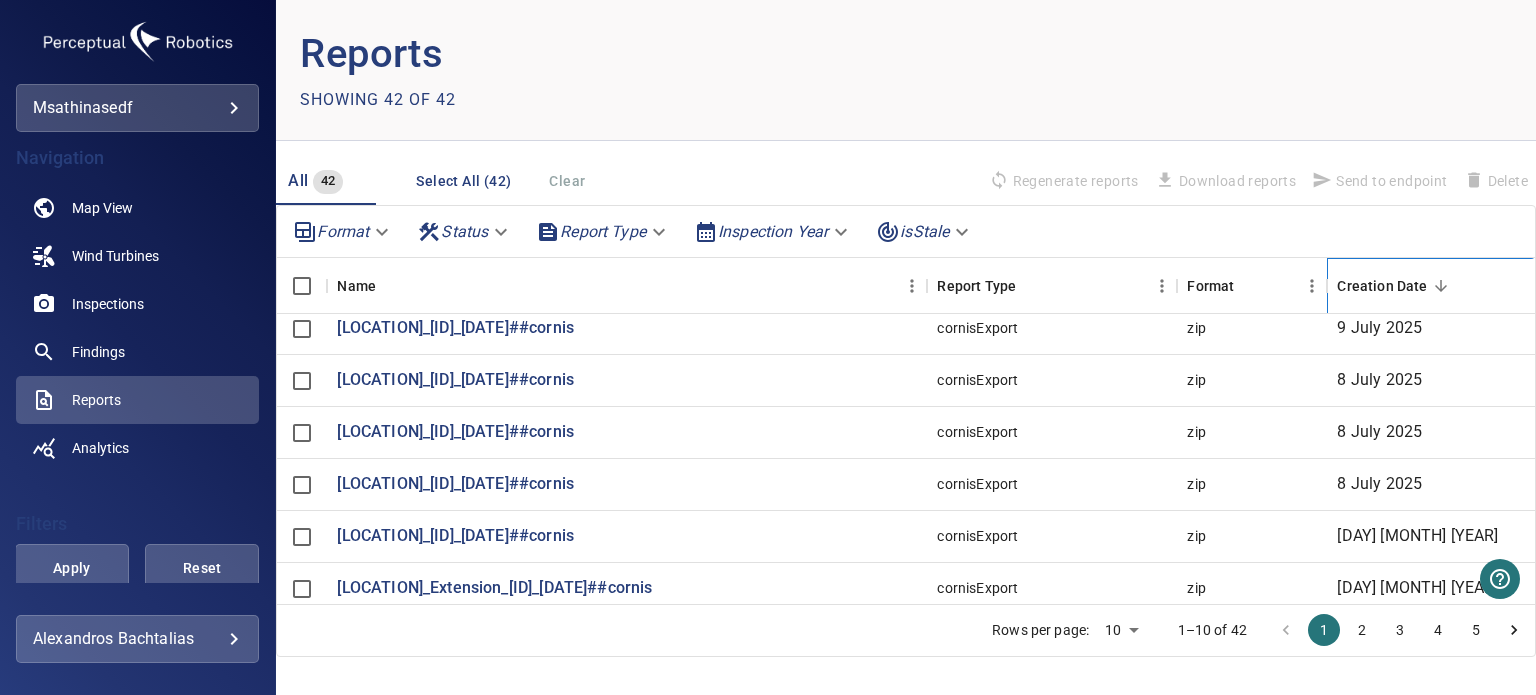 scroll, scrollTop: 0, scrollLeft: 0, axis: both 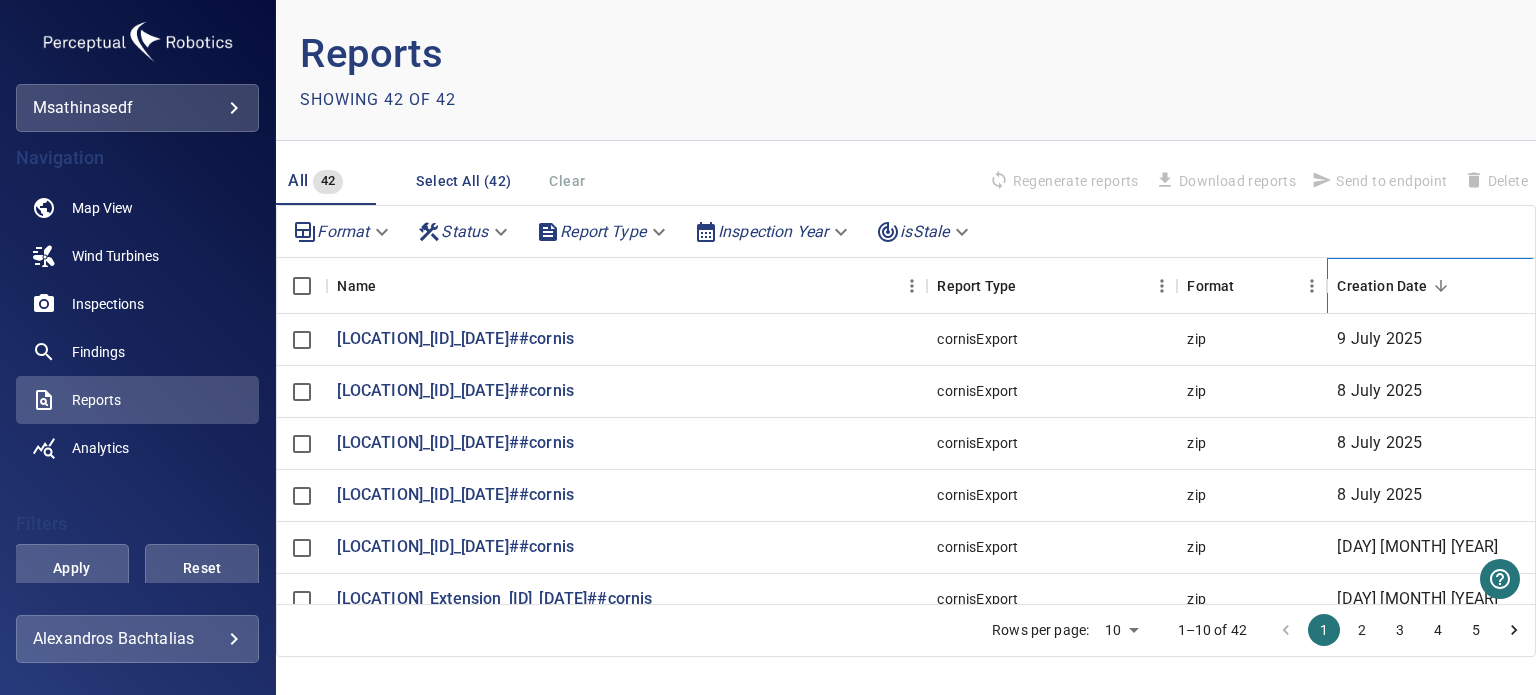 click on "Creation Date" at bounding box center [1382, 286] 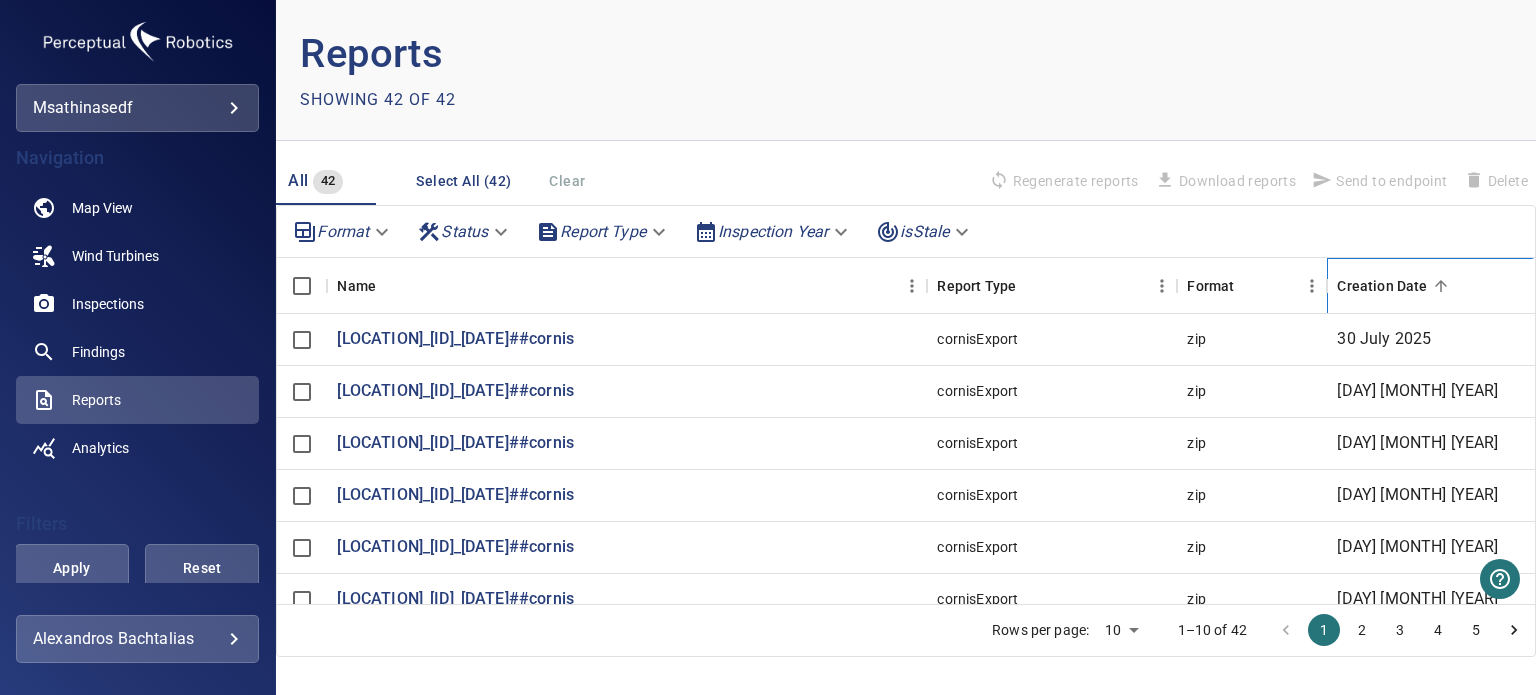 click on "Creation Date" at bounding box center (1382, 286) 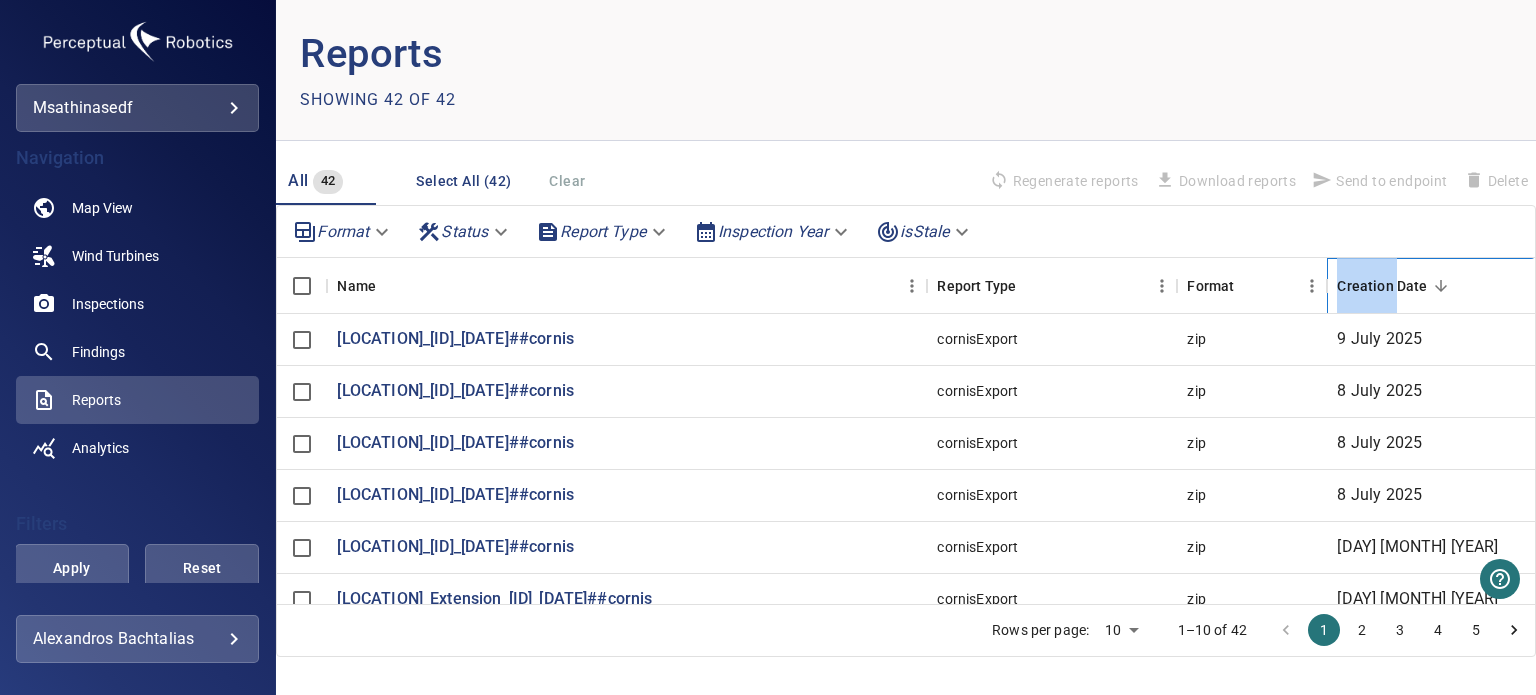 click on "Creation Date" at bounding box center [1382, 286] 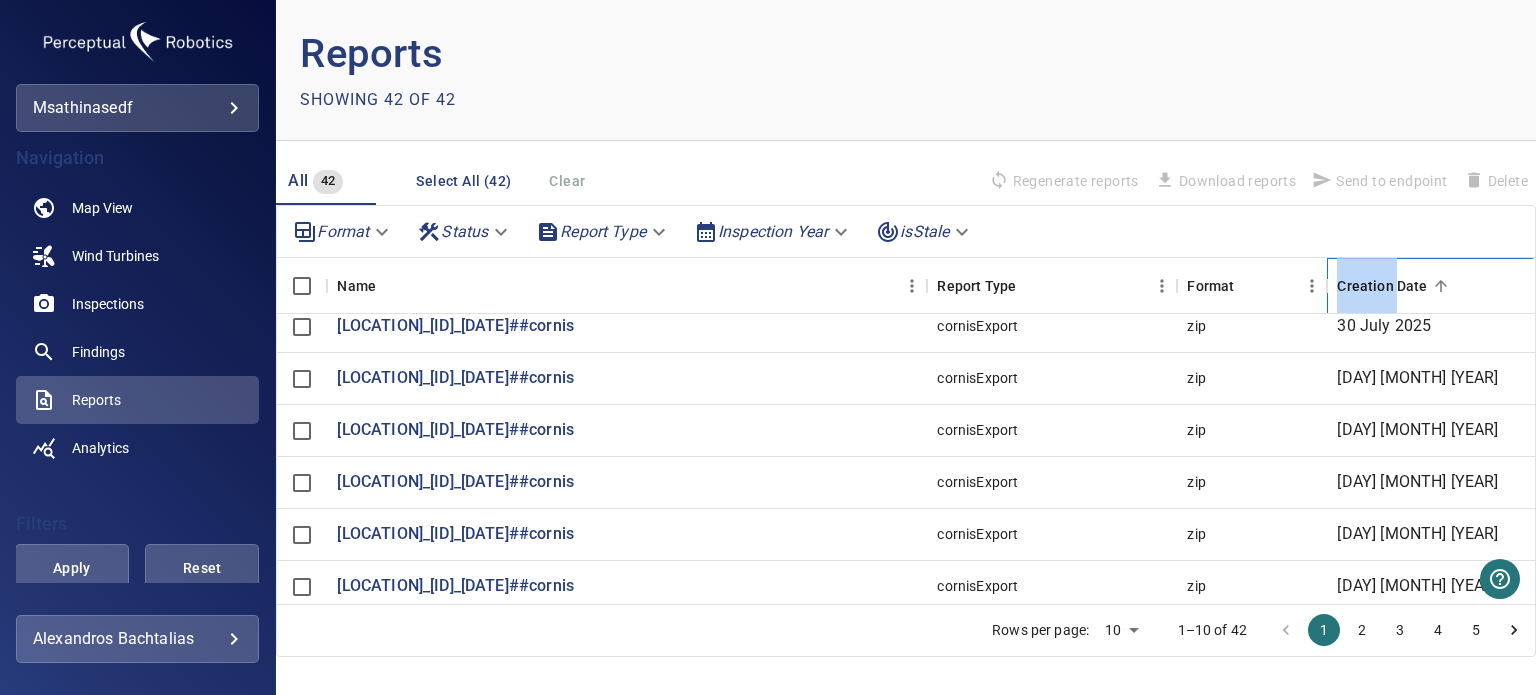 scroll, scrollTop: 0, scrollLeft: 0, axis: both 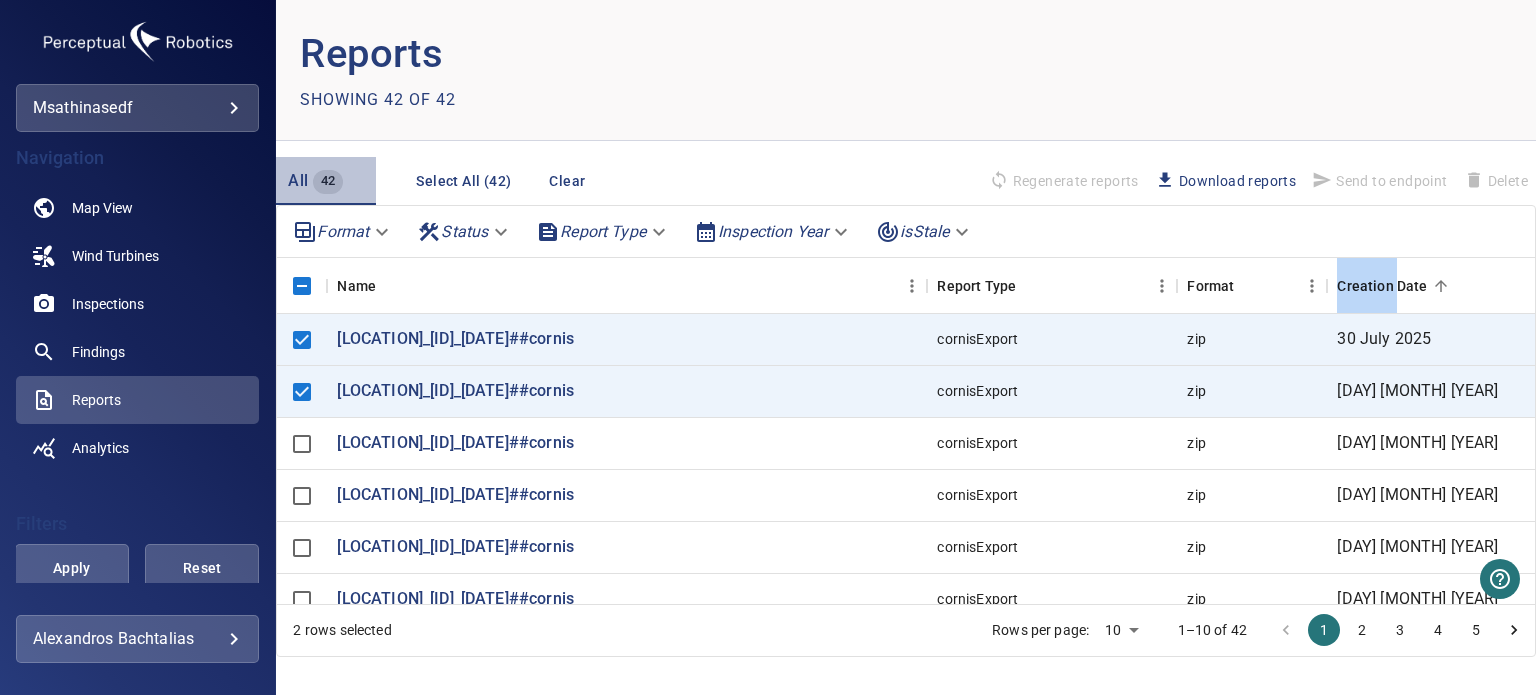 click on "All" at bounding box center [298, 180] 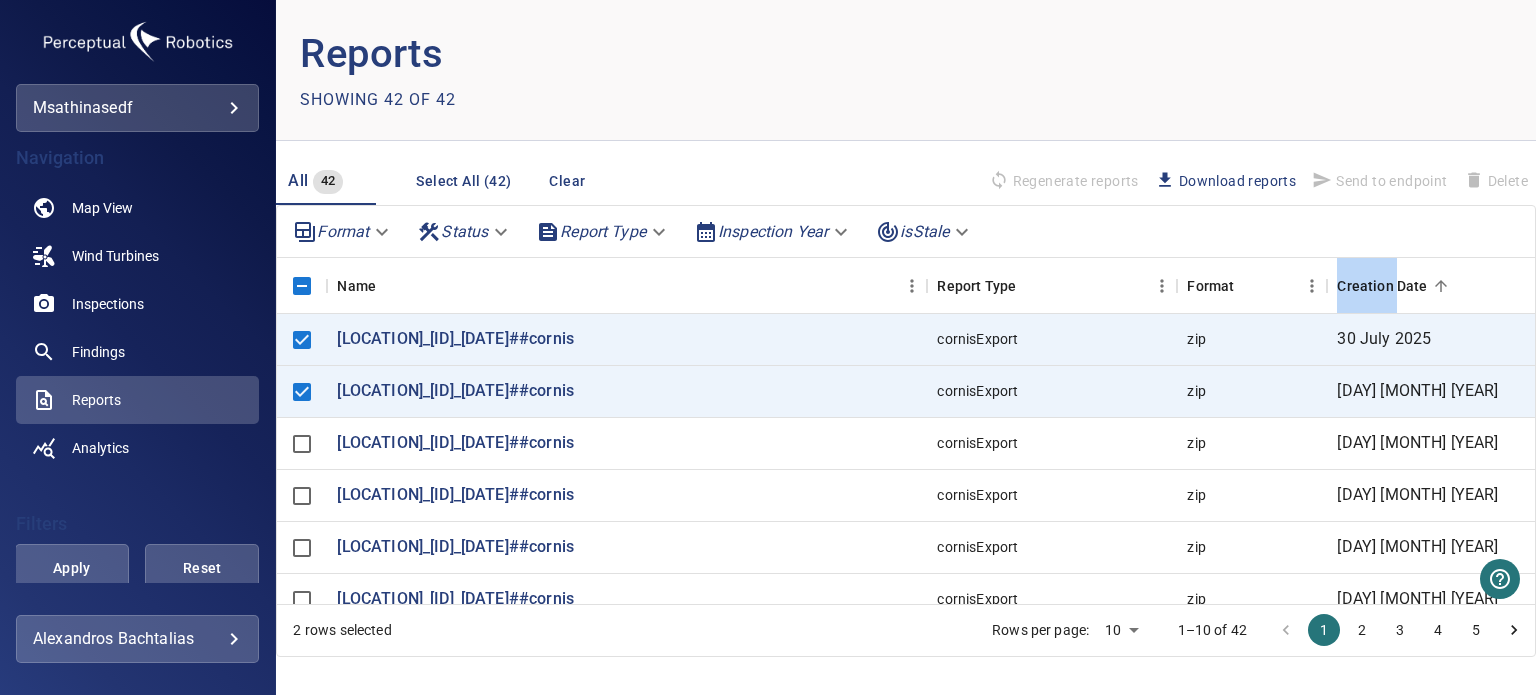 click on "Select All (42)" at bounding box center (463, 181) 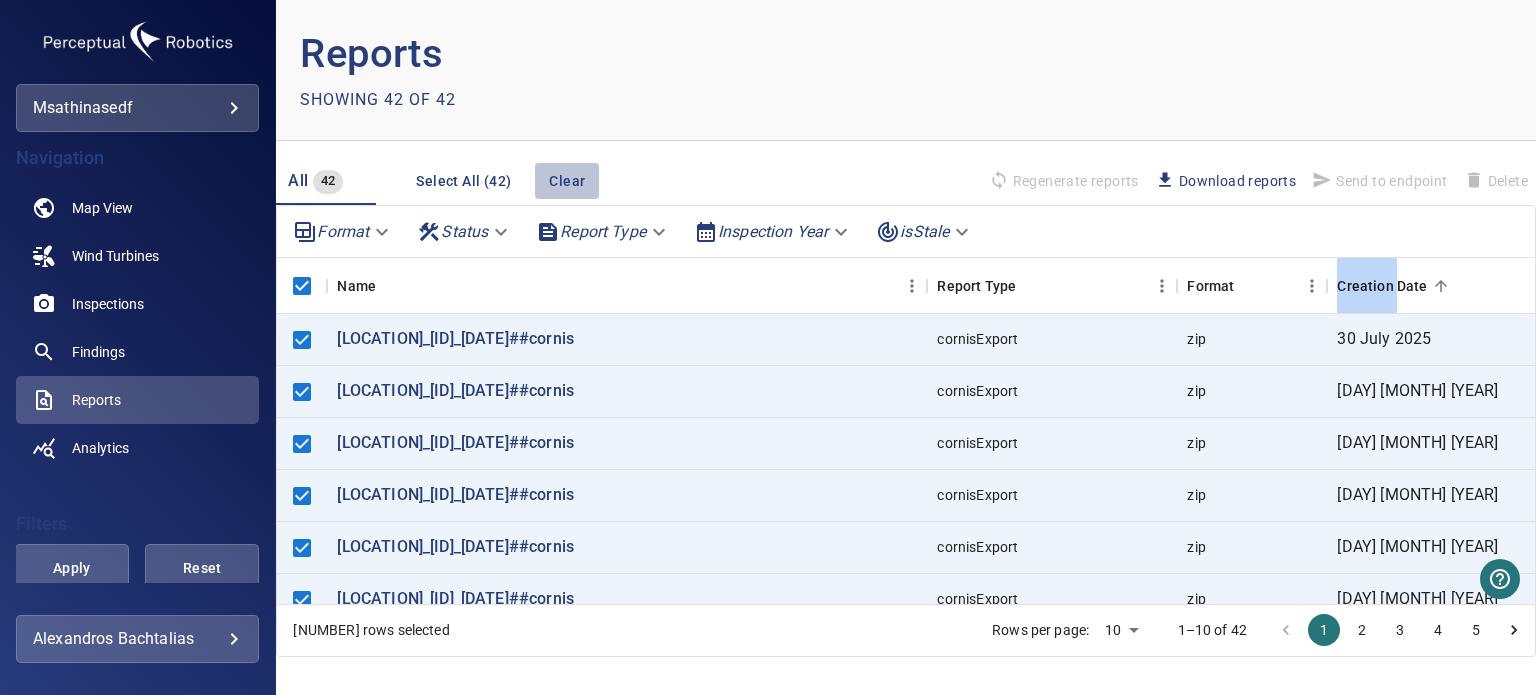 click on "Clear" at bounding box center (567, 181) 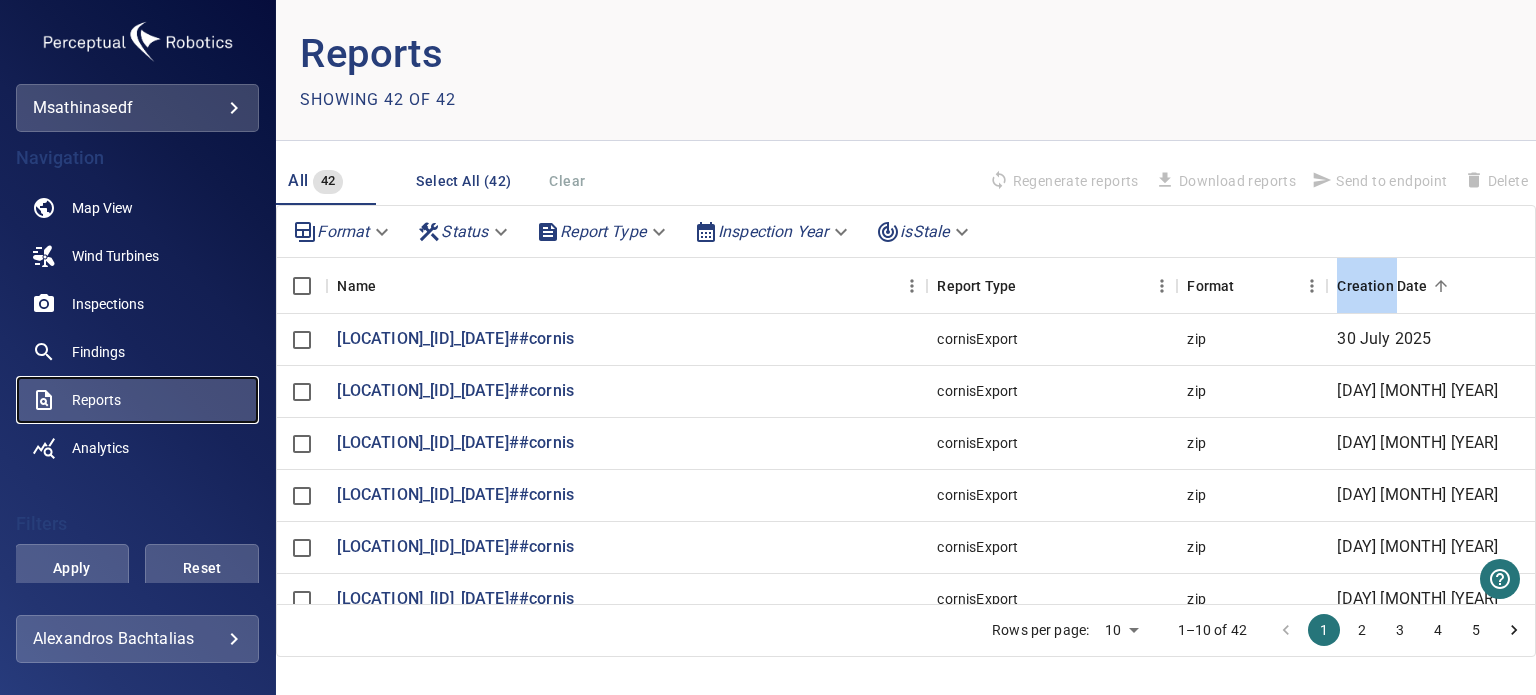click on "Reports" at bounding box center (96, 400) 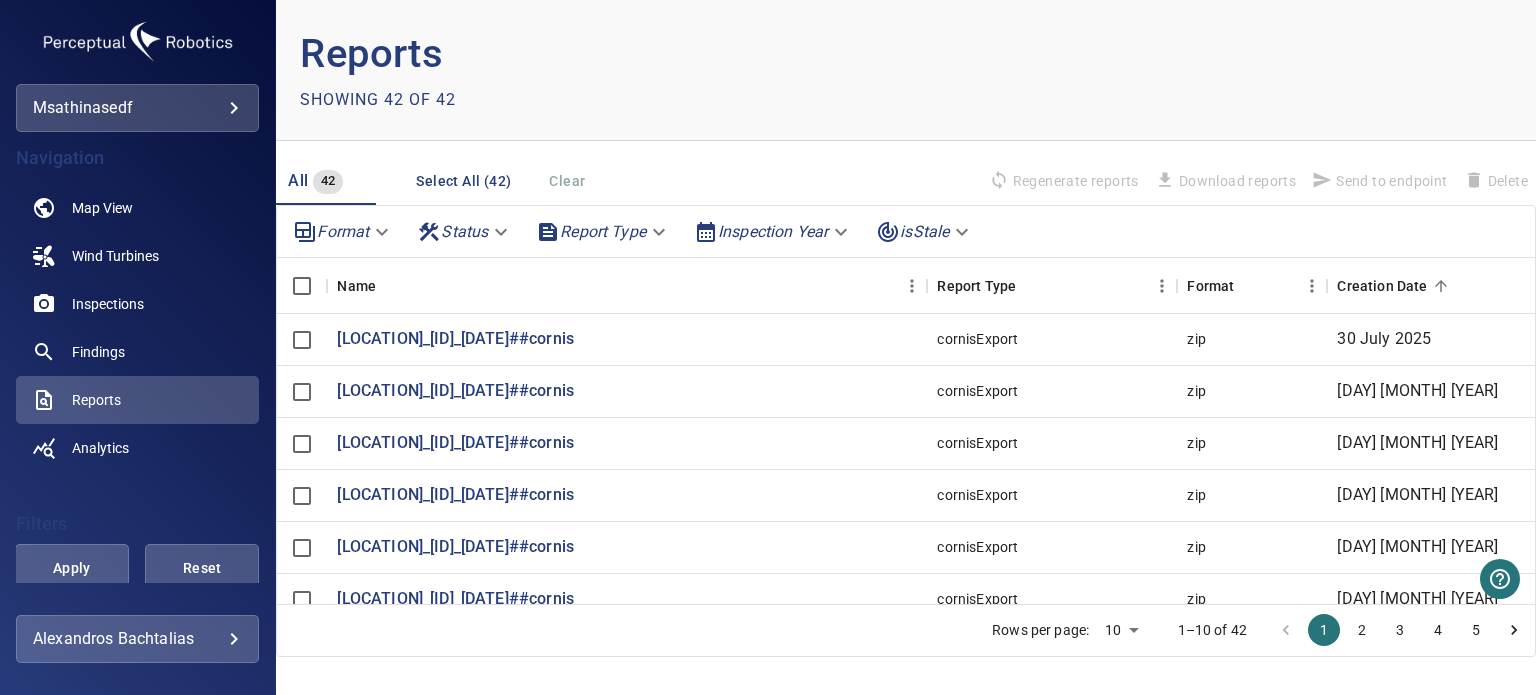 click on "Reports Showing [NUMBER] of [NUMBER]" at bounding box center [906, 70] 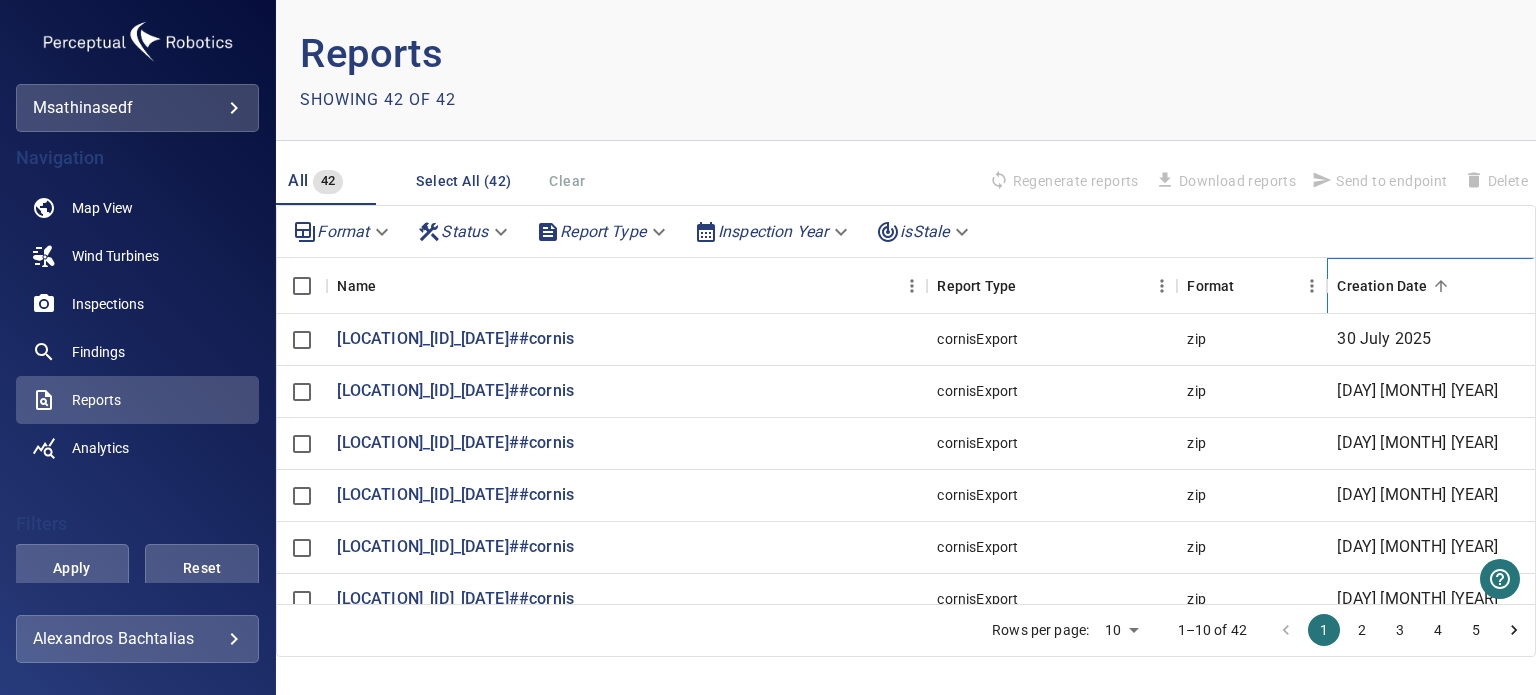 click on "Creation Date" at bounding box center [1382, 286] 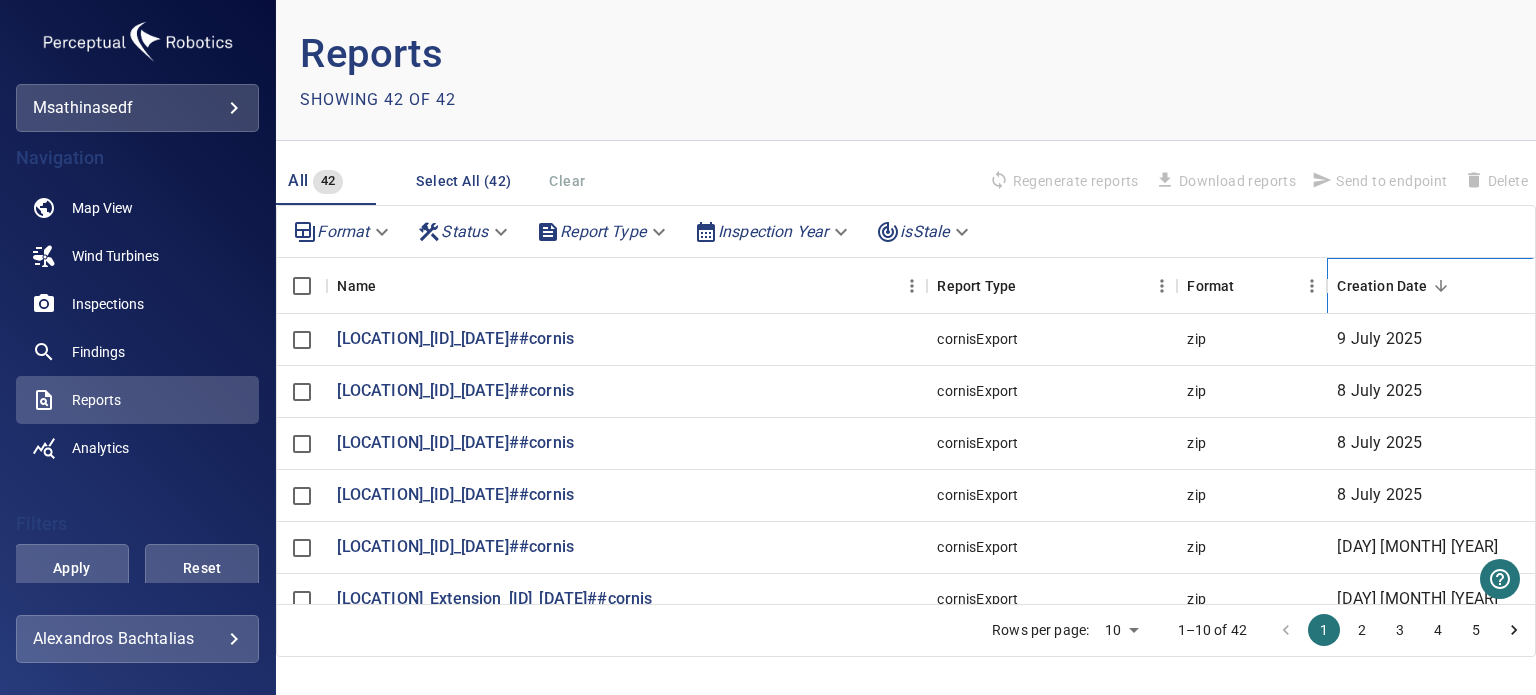 click on "Creation Date" at bounding box center [1382, 286] 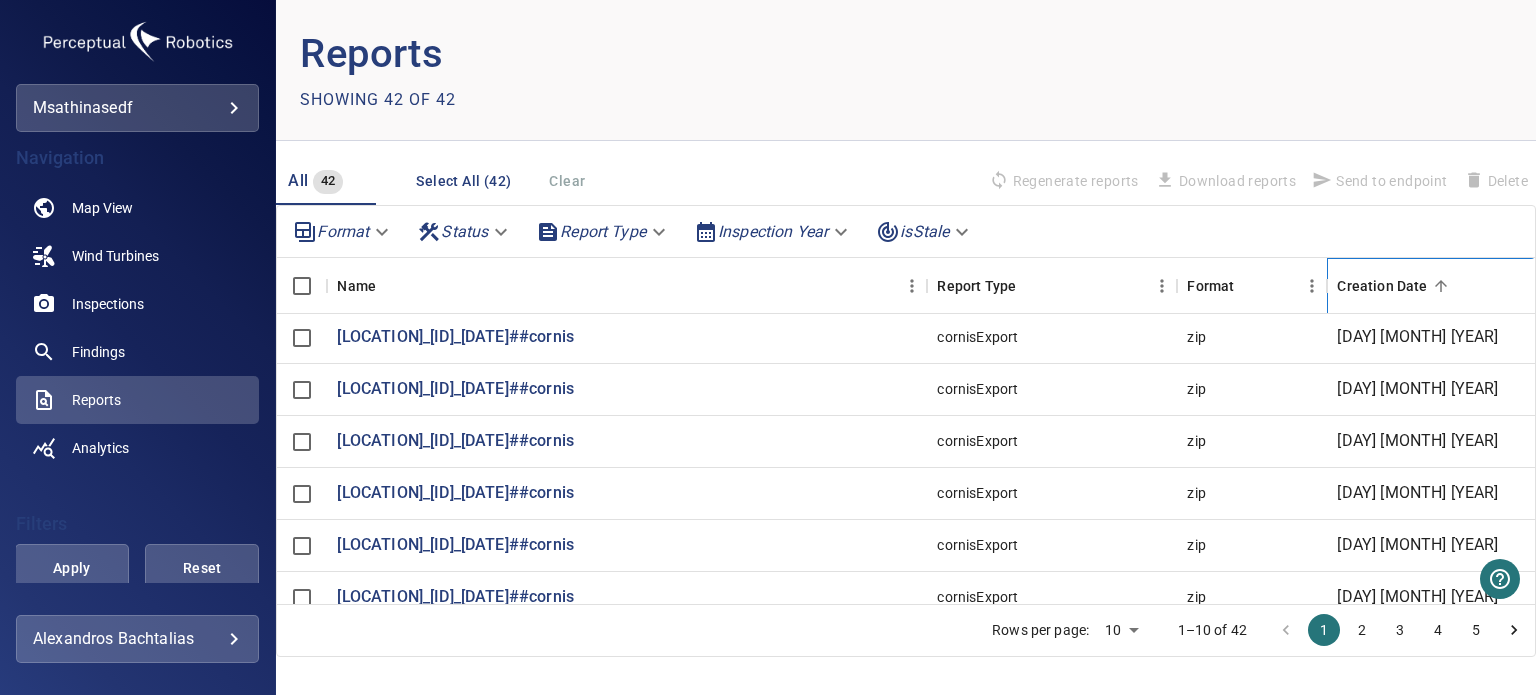 scroll, scrollTop: 135, scrollLeft: 0, axis: vertical 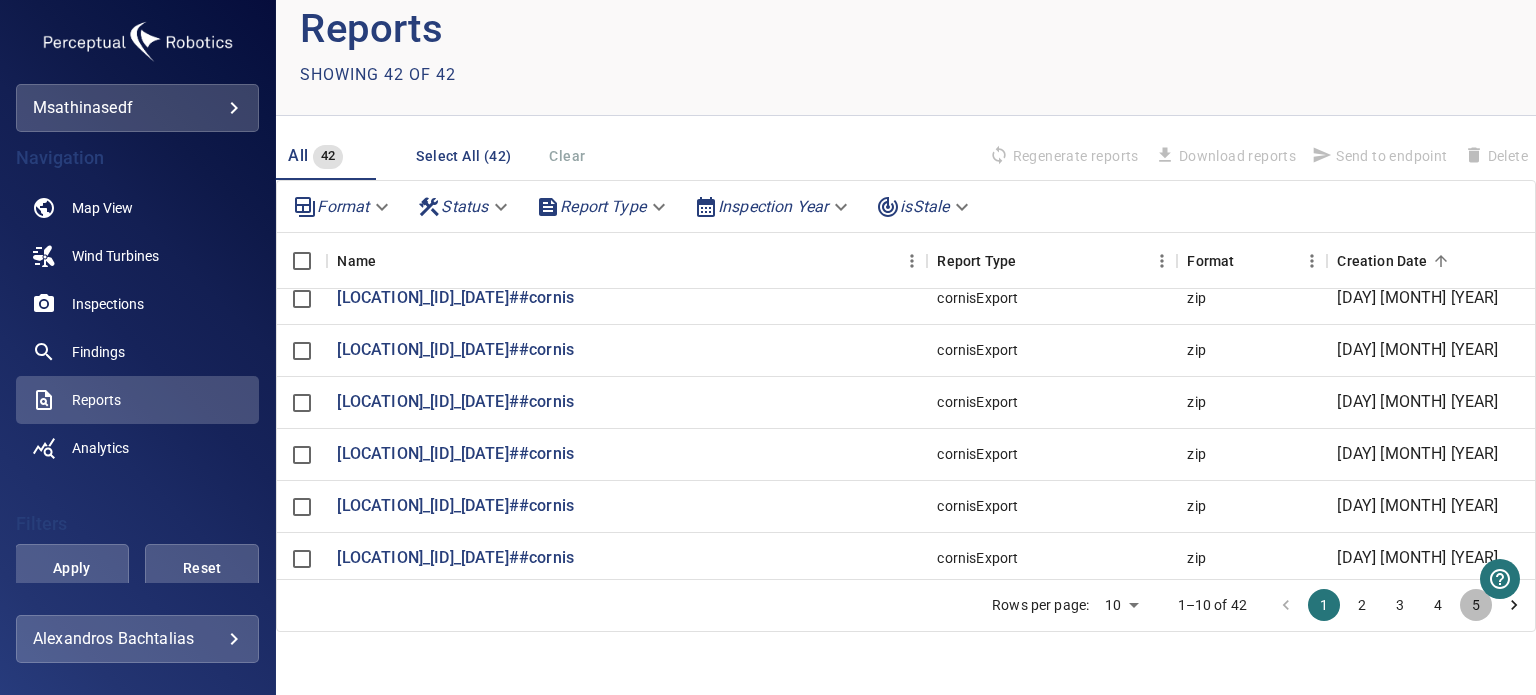click on "5" at bounding box center (1476, 605) 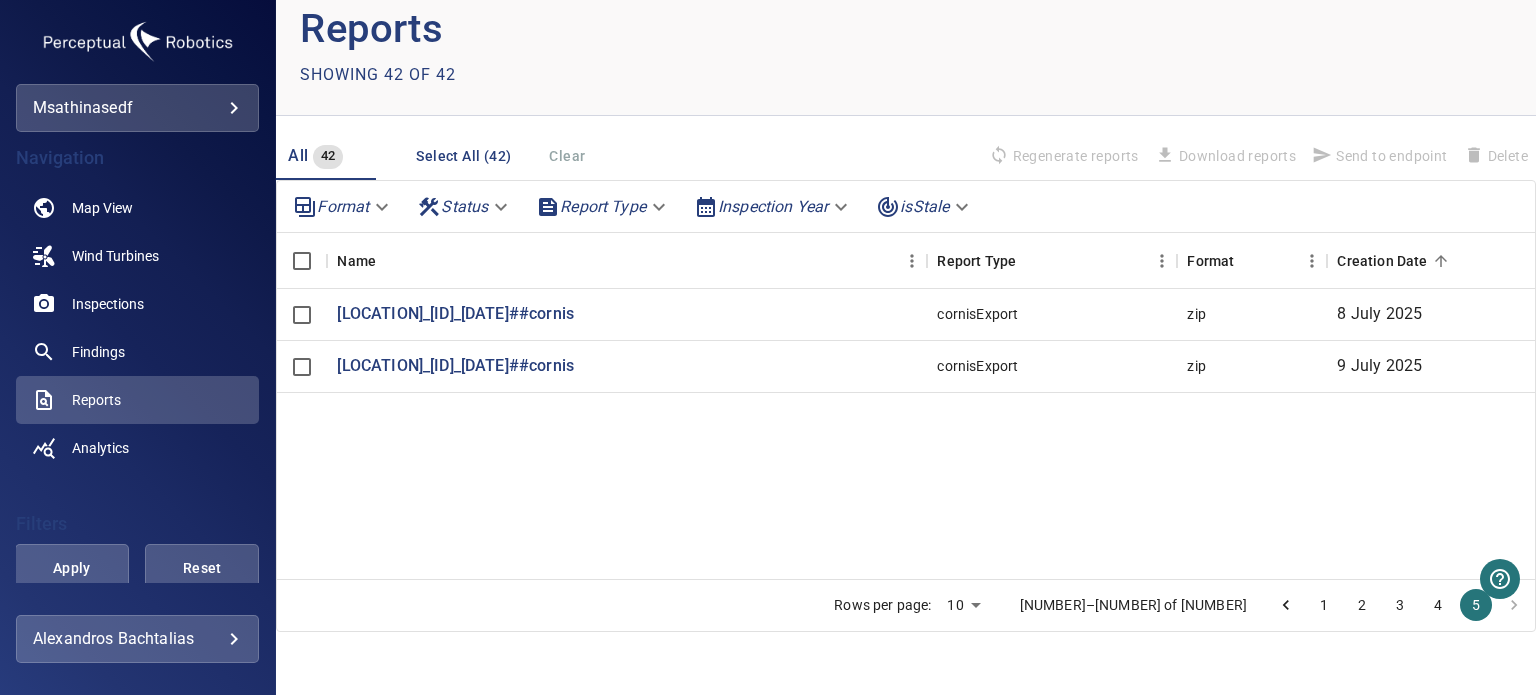 click on "2" at bounding box center (1362, 605) 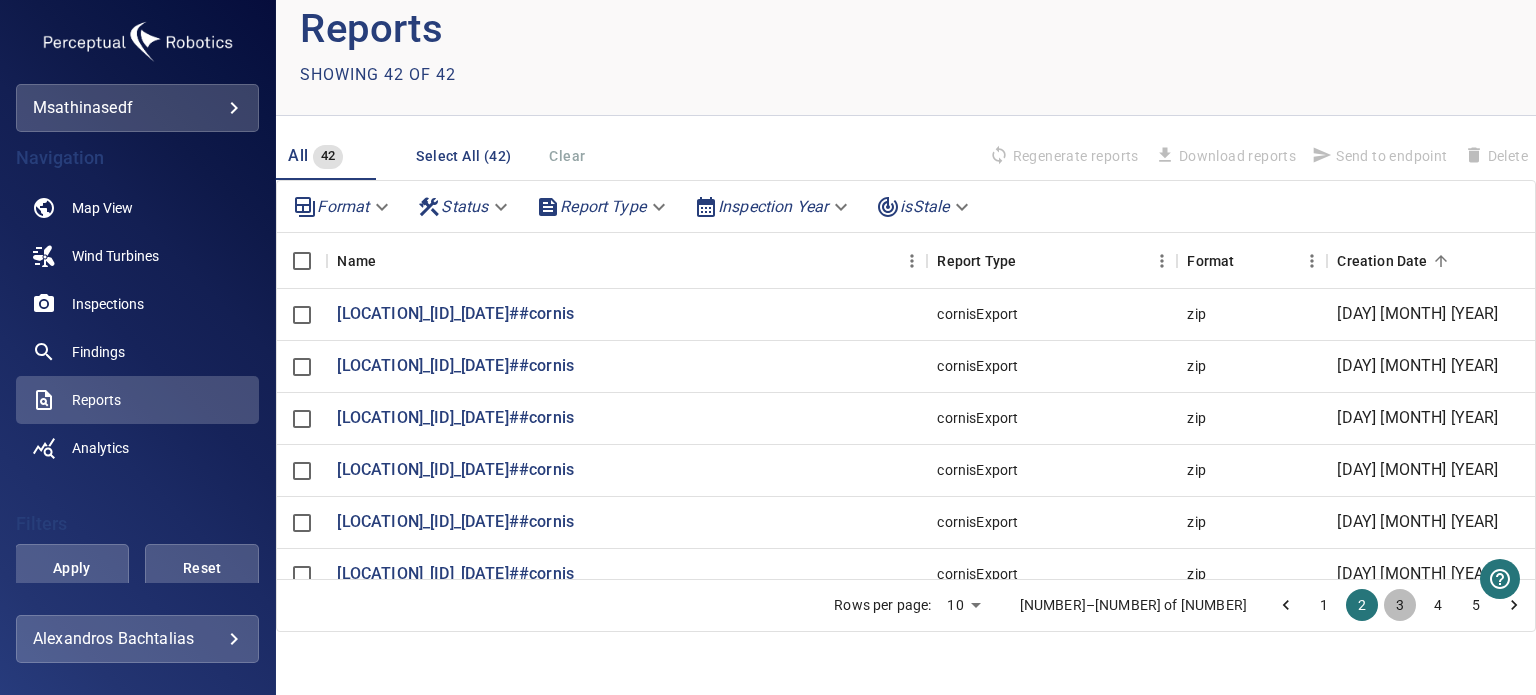 click on "3" at bounding box center [1400, 605] 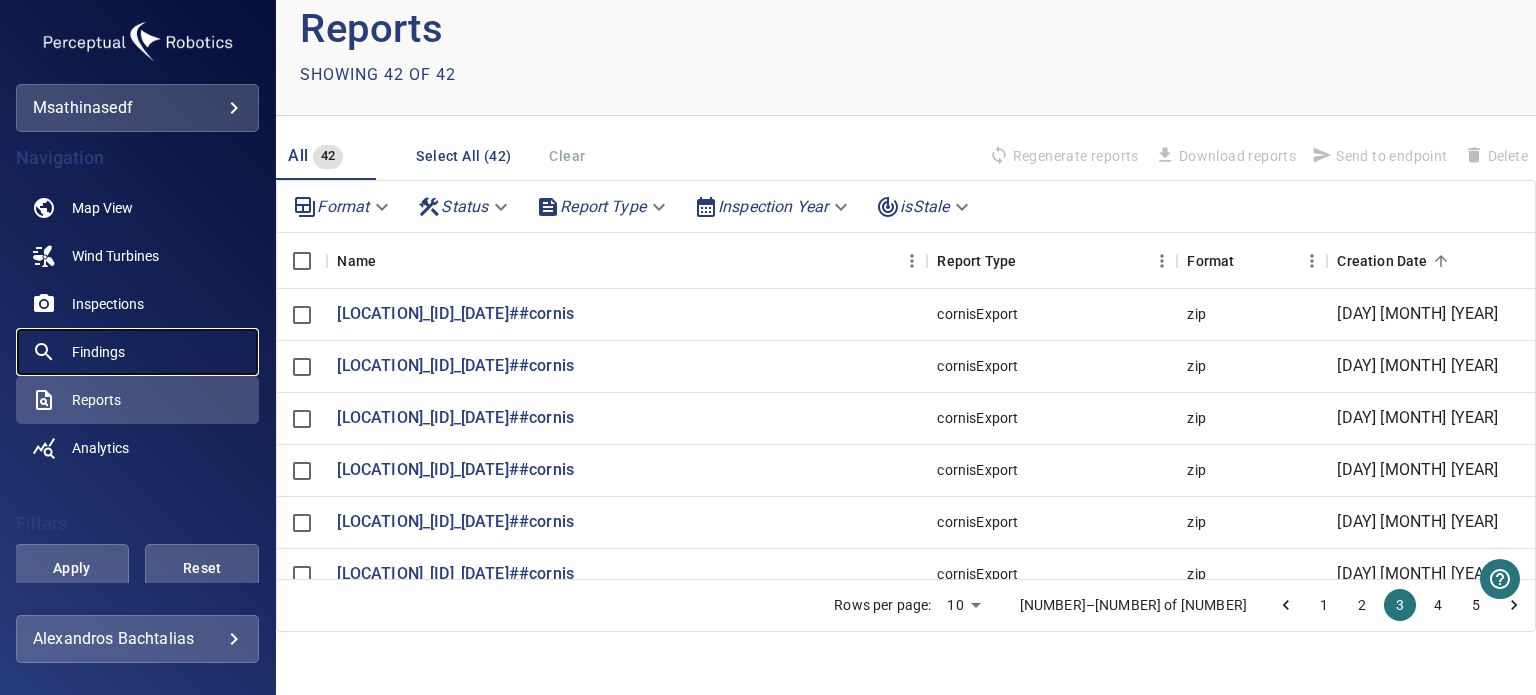 click on "Findings" at bounding box center [137, 352] 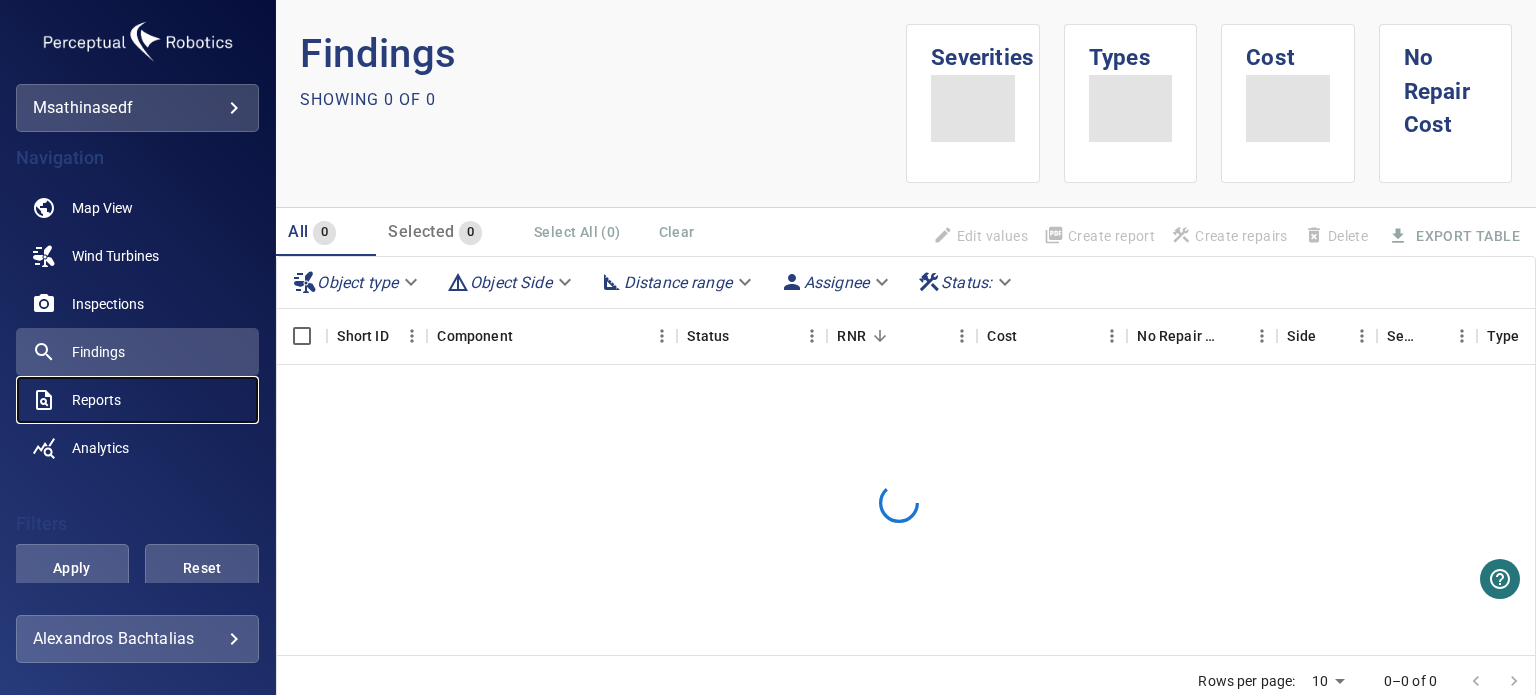 click on "Reports" at bounding box center (137, 400) 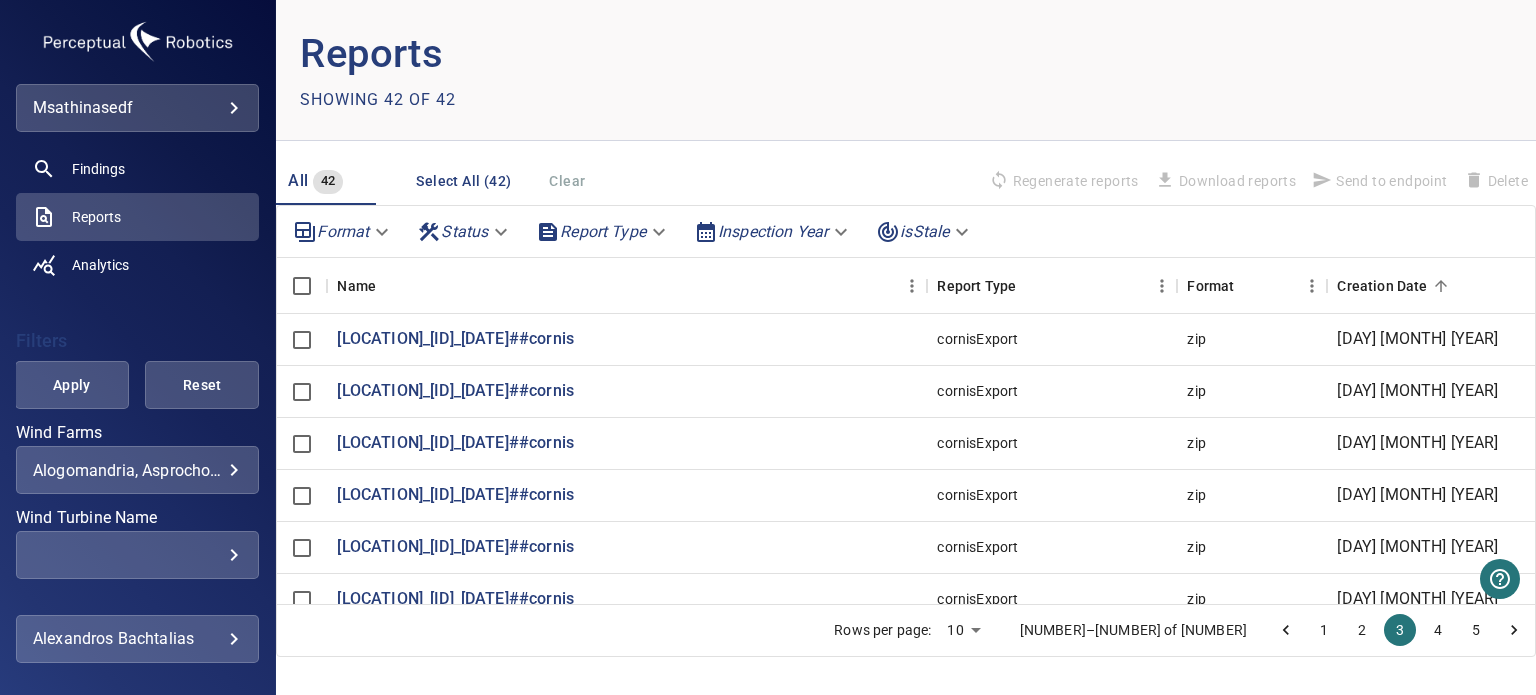 scroll, scrollTop: 200, scrollLeft: 0, axis: vertical 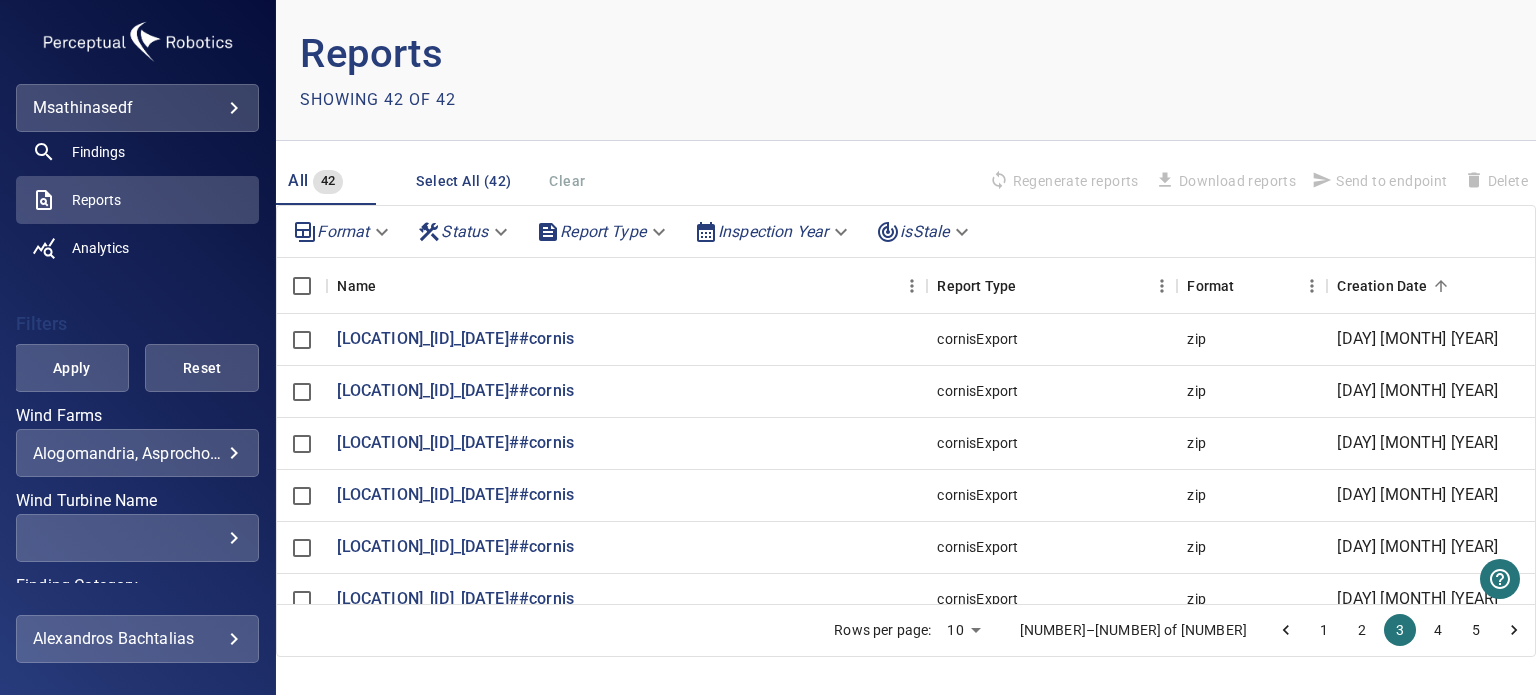 click on "**********" at bounding box center (137, 453) 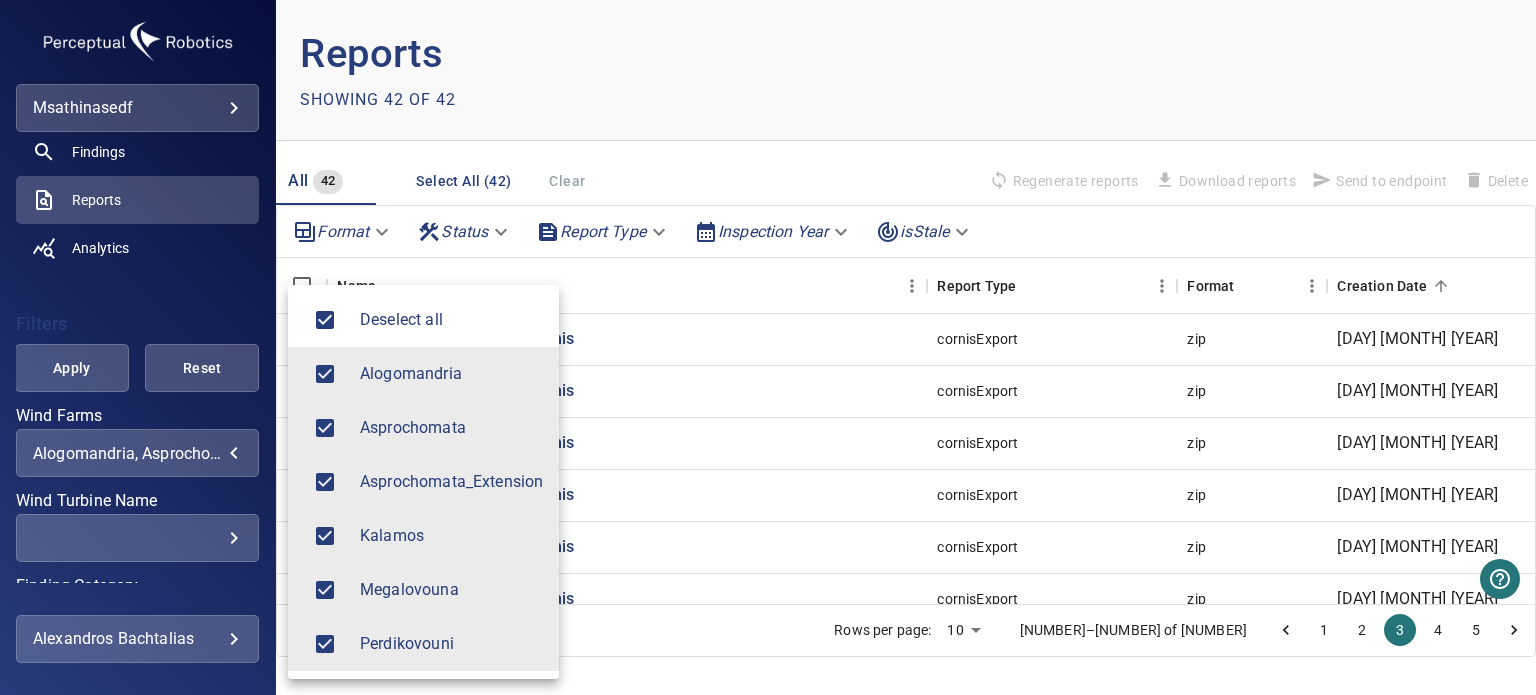 click on "**********" at bounding box center (768, 347) 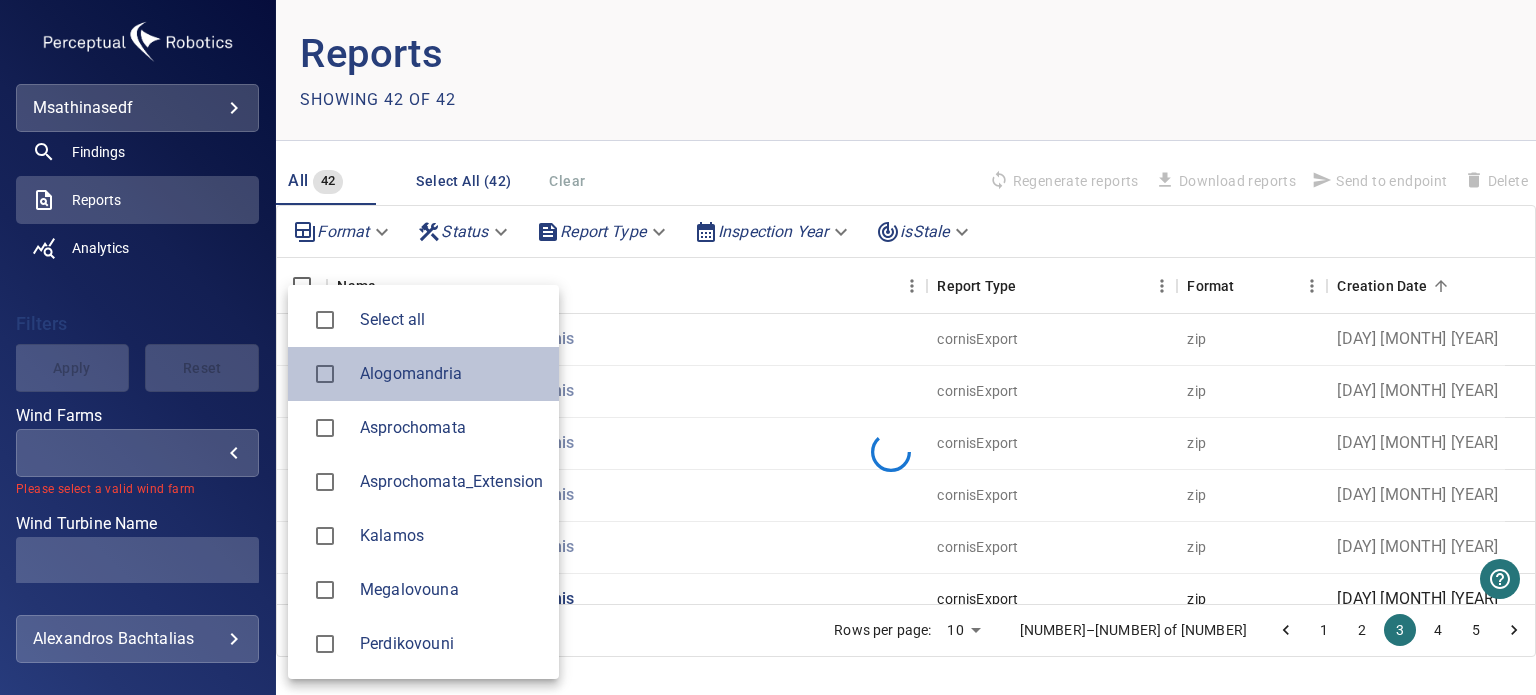 click on "Alogomandria" at bounding box center (451, 374) 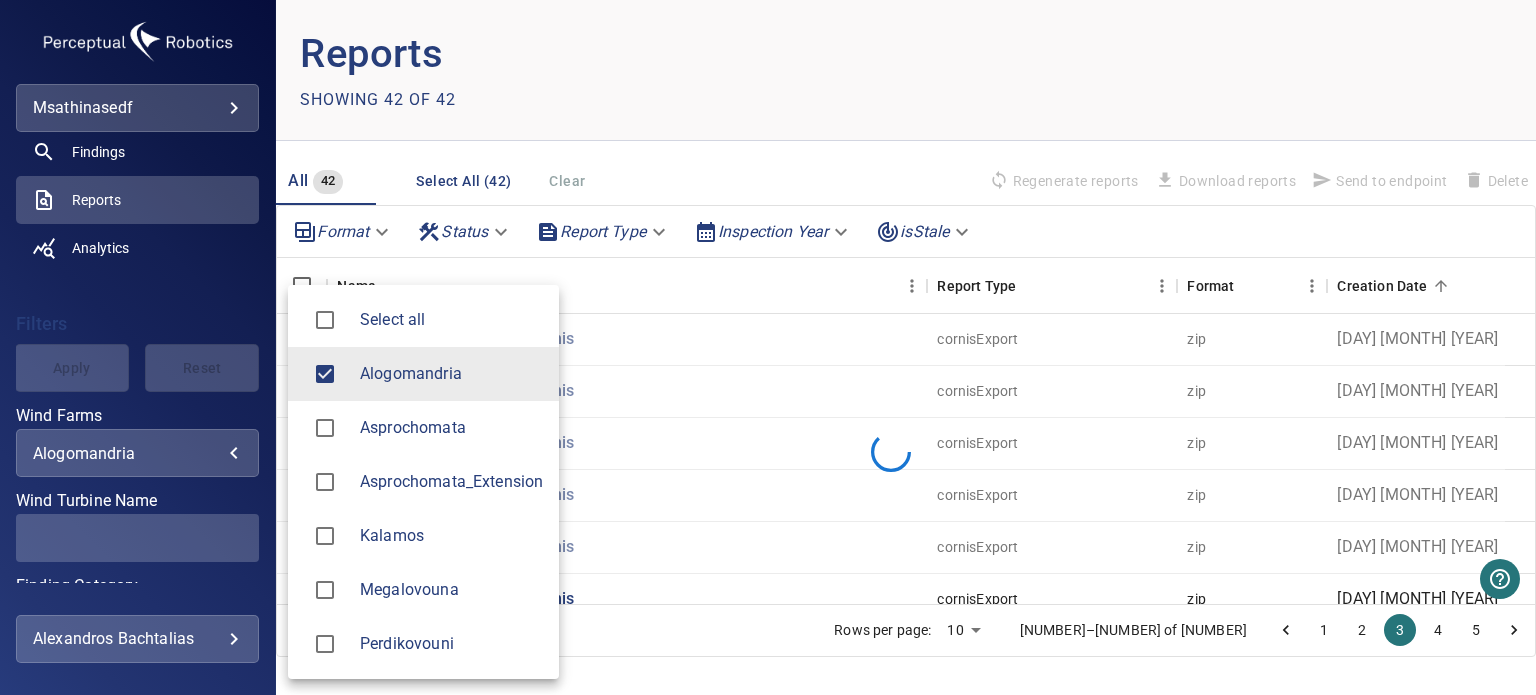 click at bounding box center [768, 347] 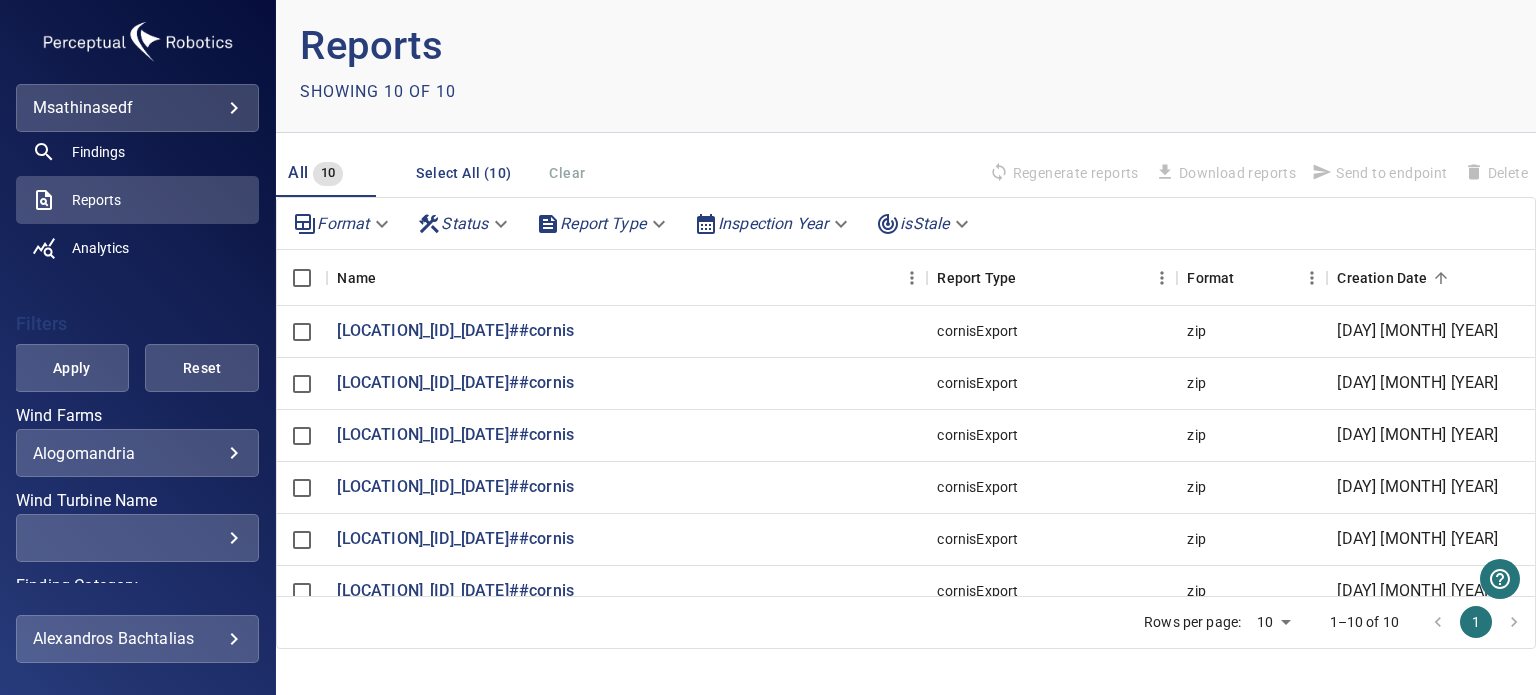 scroll, scrollTop: 25, scrollLeft: 0, axis: vertical 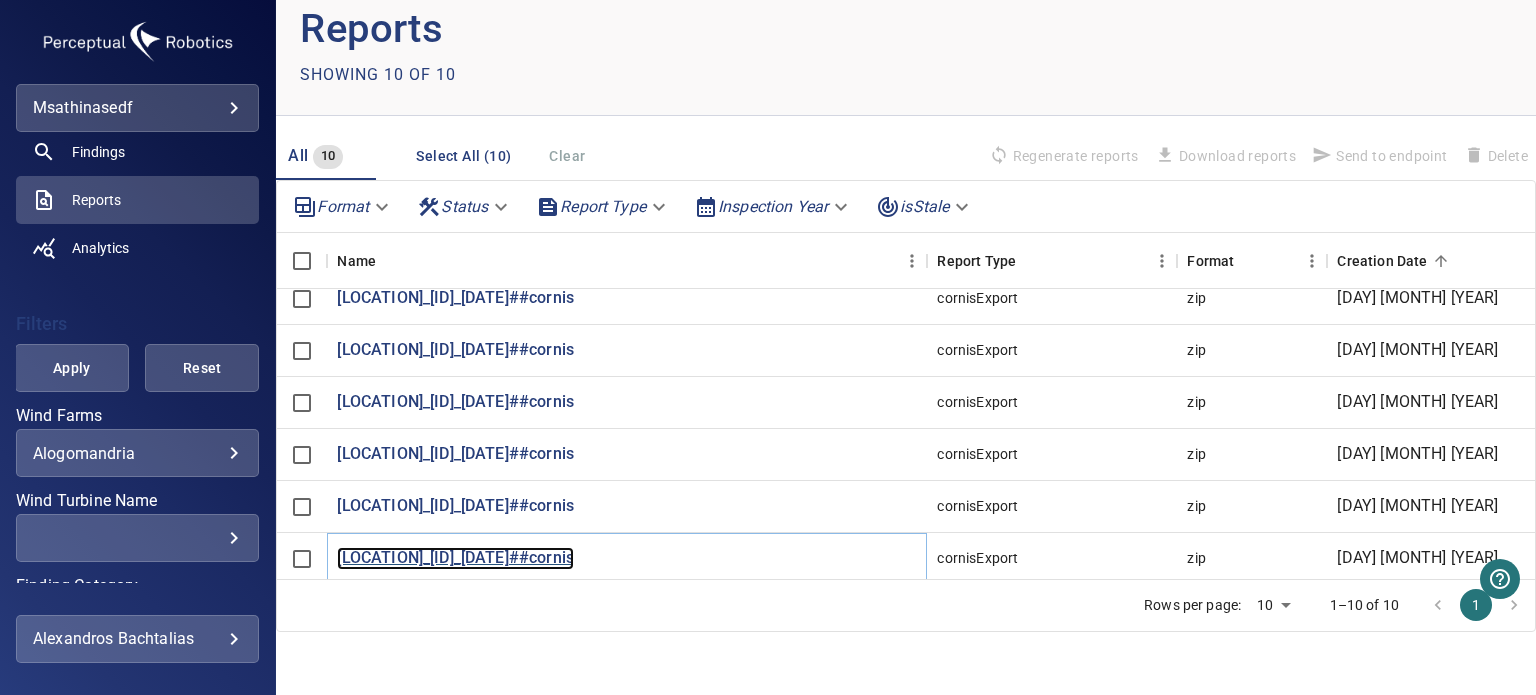 click on "[LOCATION]_[ID]_[DATE]##cornis" at bounding box center (455, 558) 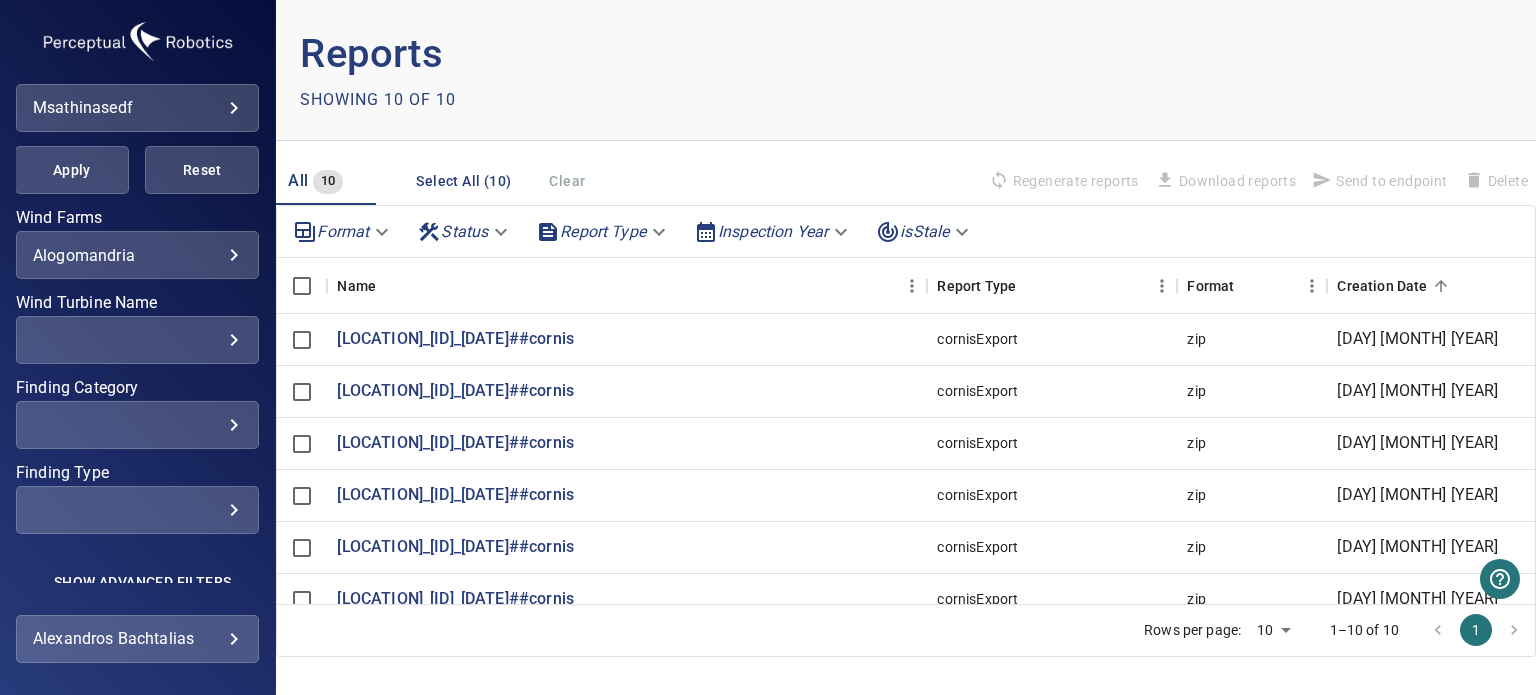 scroll, scrollTop: 430, scrollLeft: 0, axis: vertical 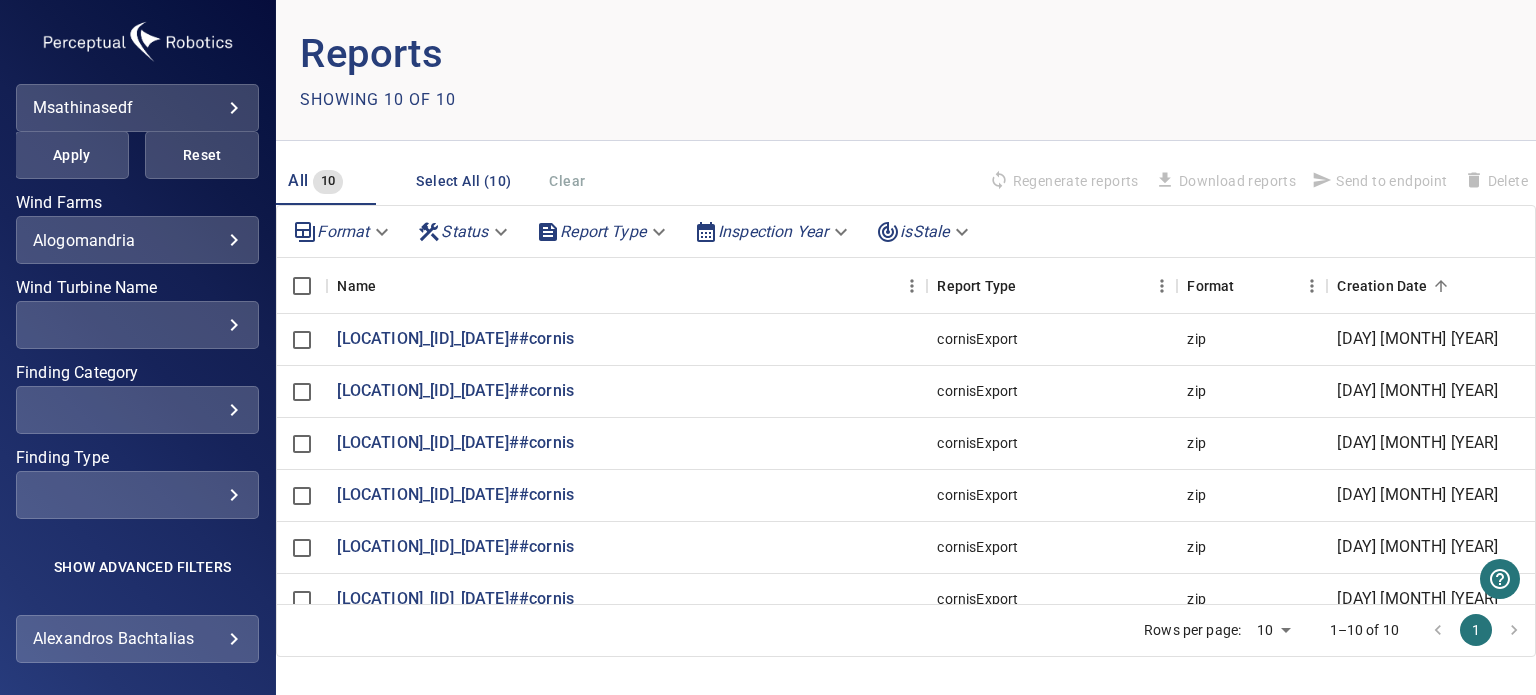 click on "**********" at bounding box center (768, 347) 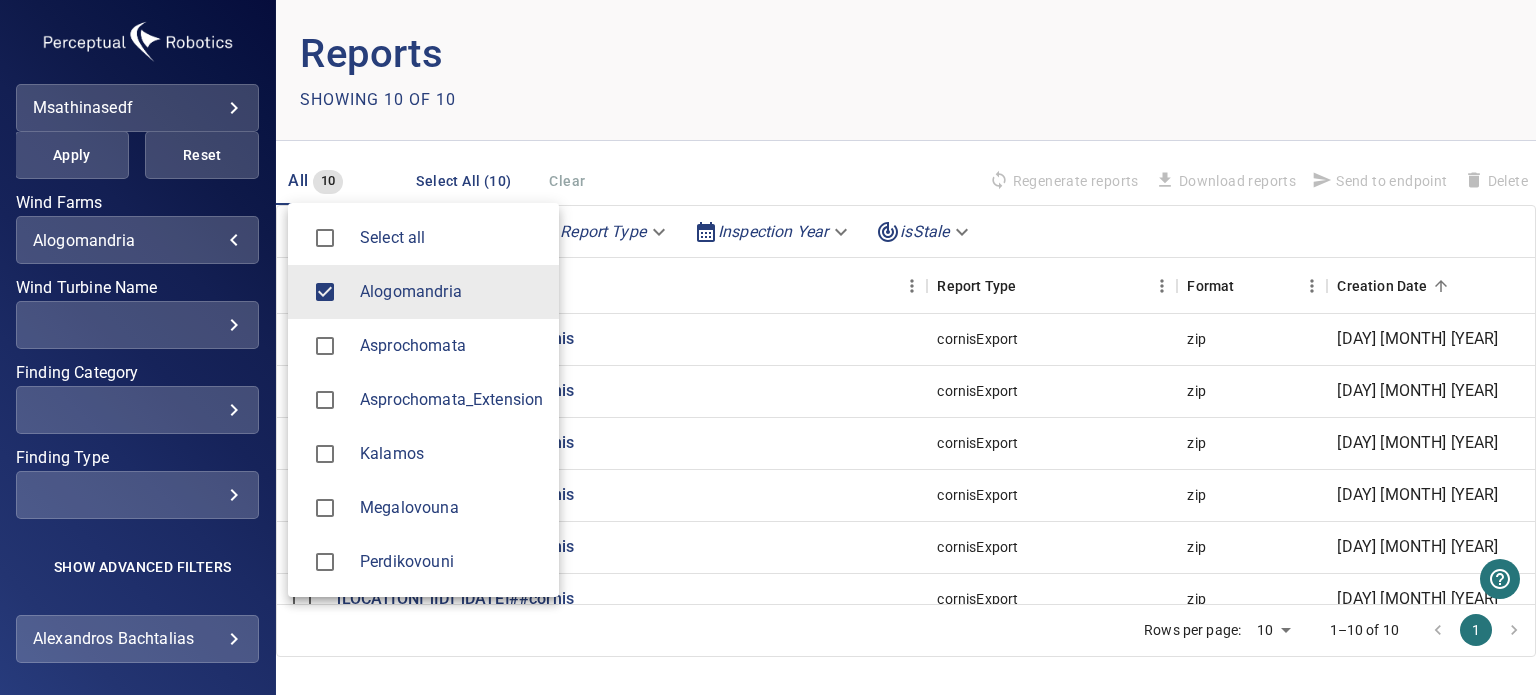 click on "Asprochomata_Extension" at bounding box center [451, 400] 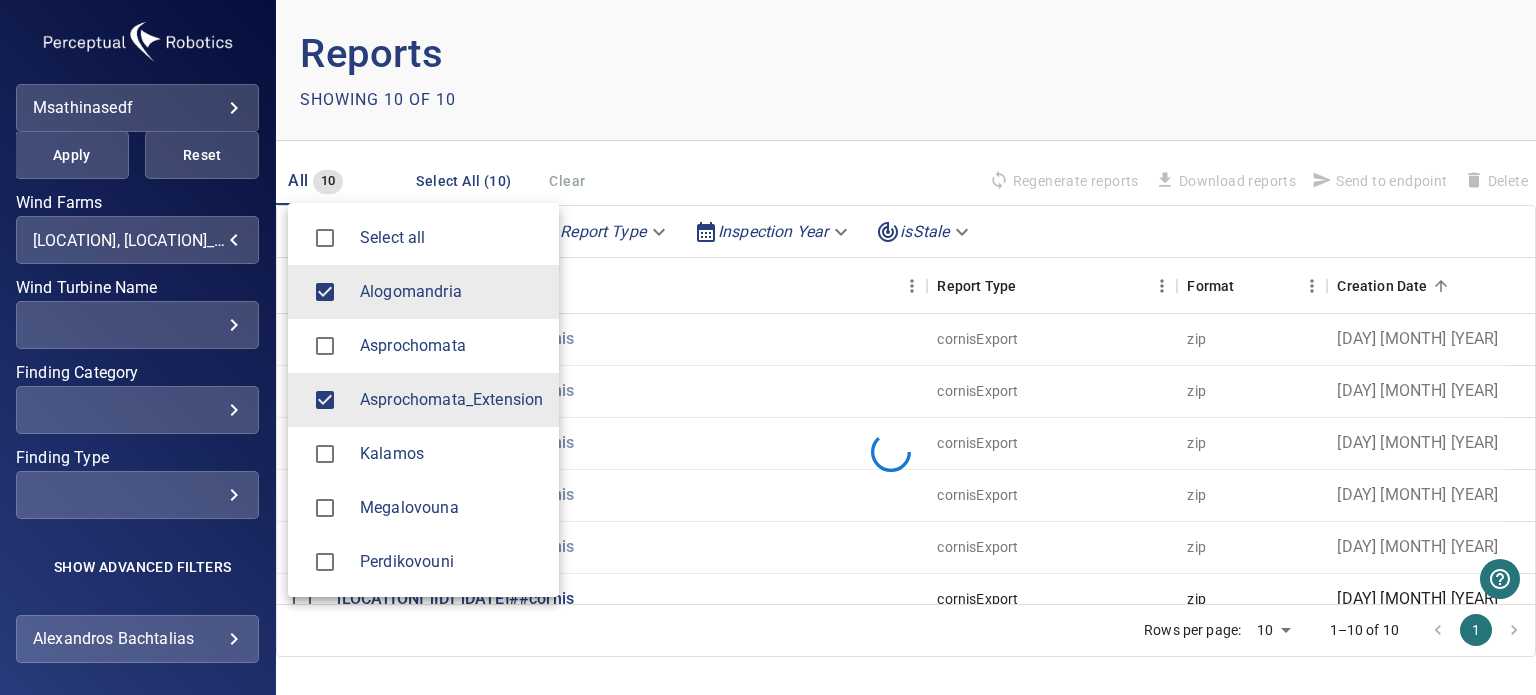 click at bounding box center [332, 292] 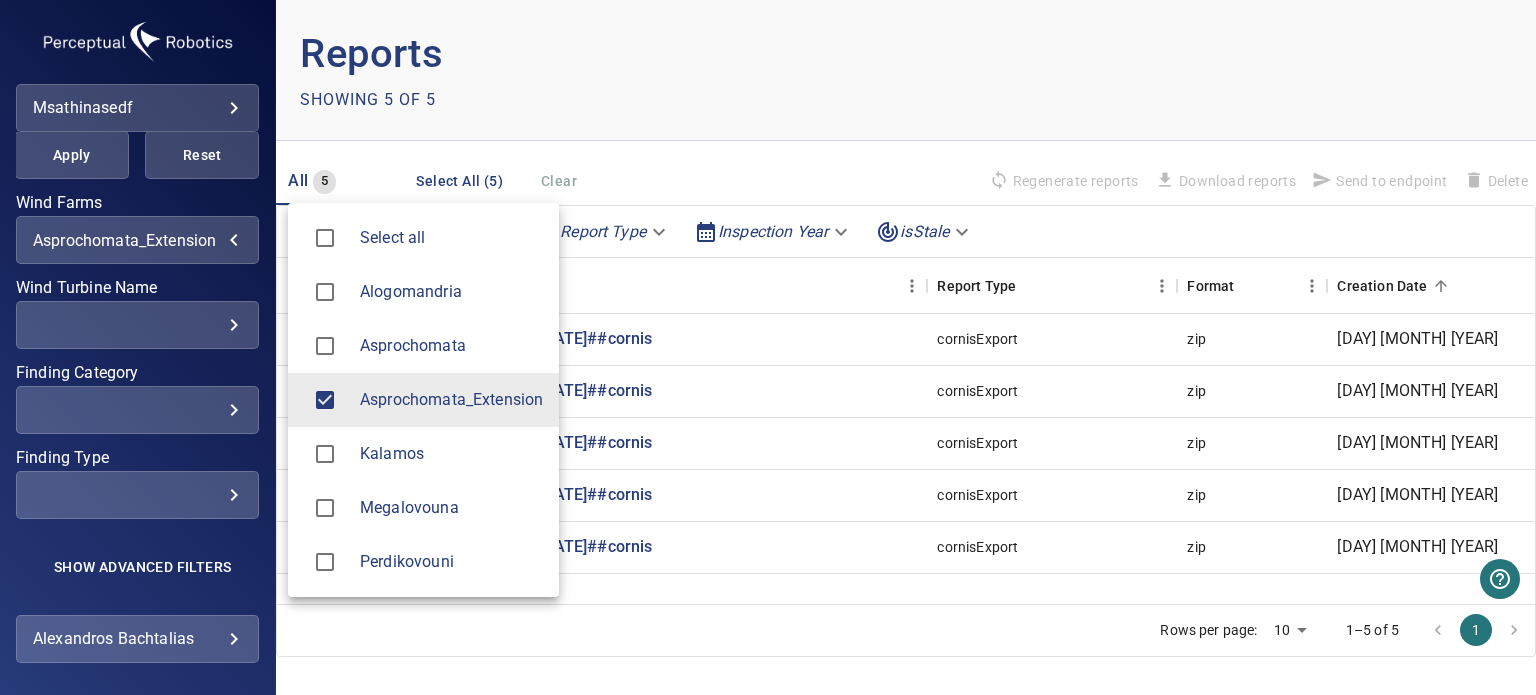 click at bounding box center (768, 347) 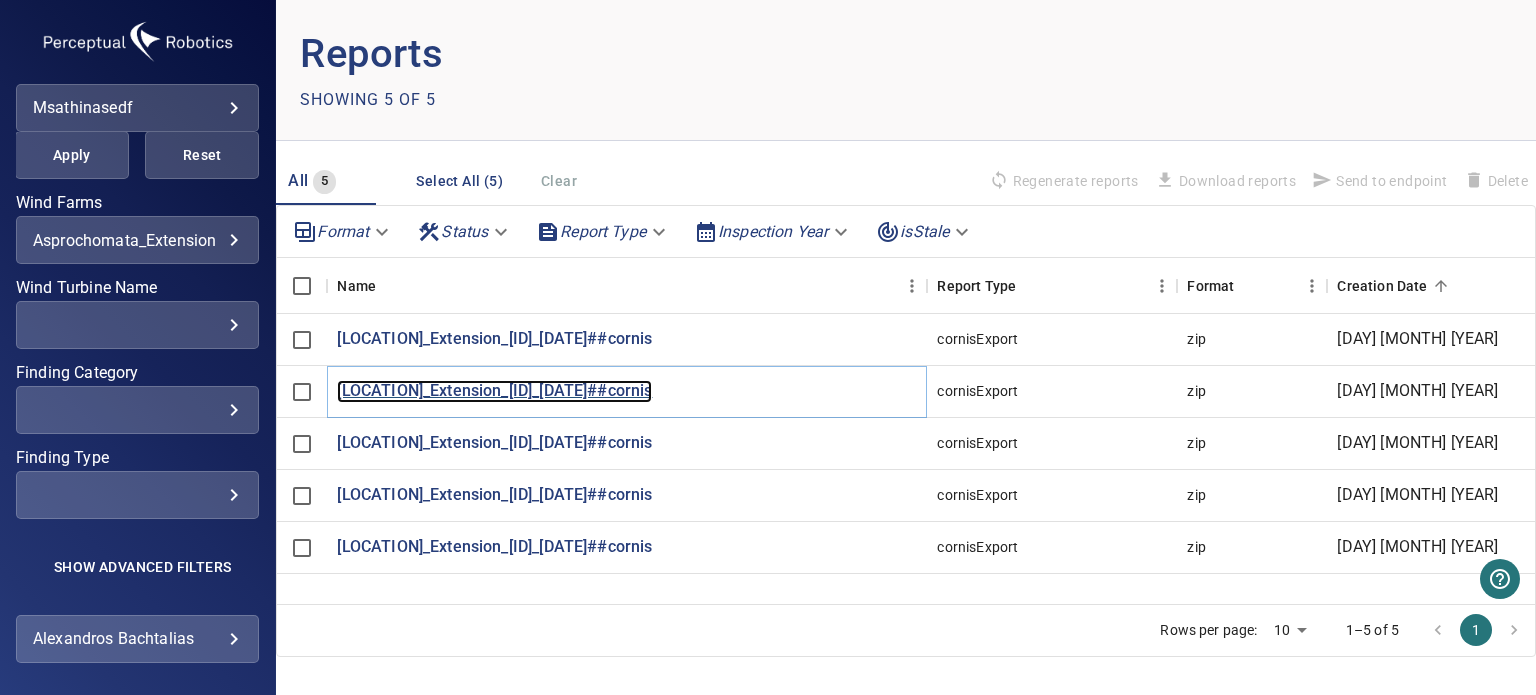 click on "[LOCATION]_Extension_[ID]_[DATE]##cornis" at bounding box center [494, 391] 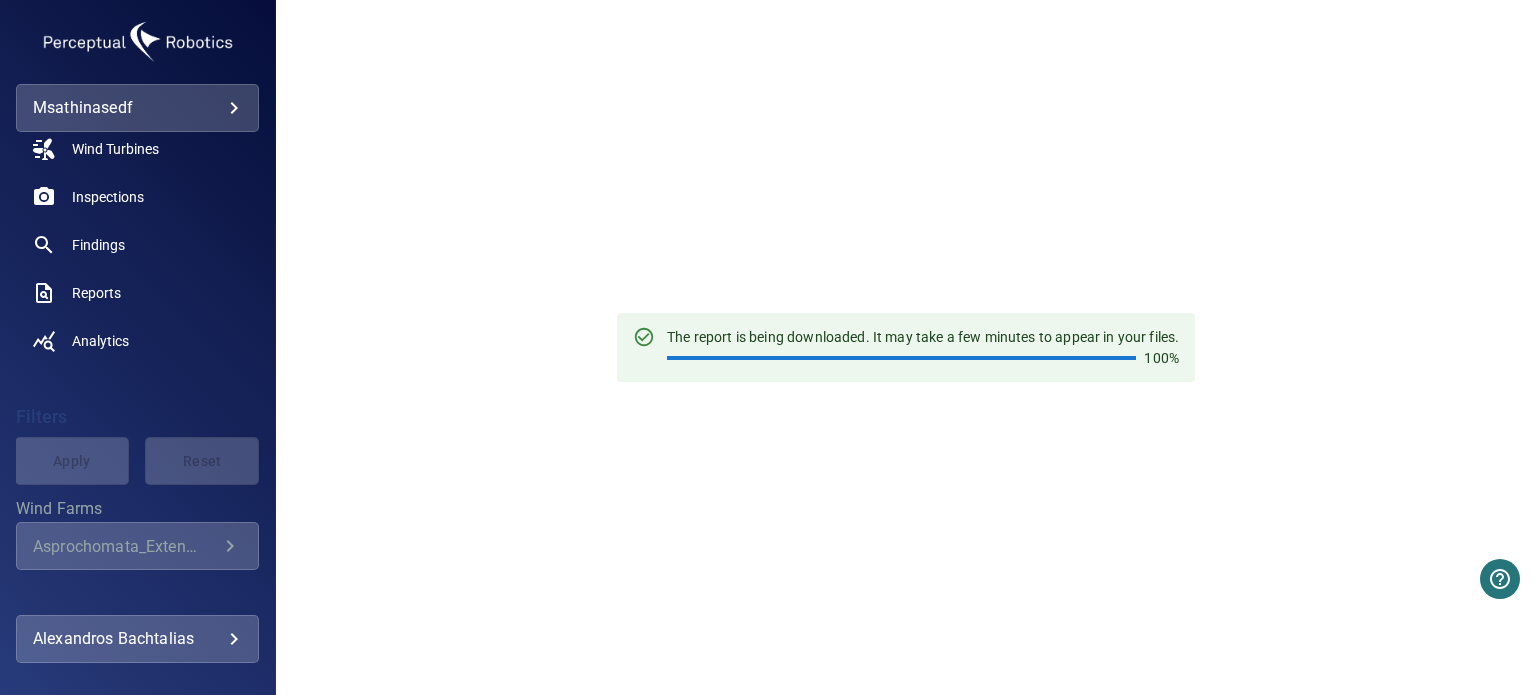 scroll, scrollTop: 100, scrollLeft: 0, axis: vertical 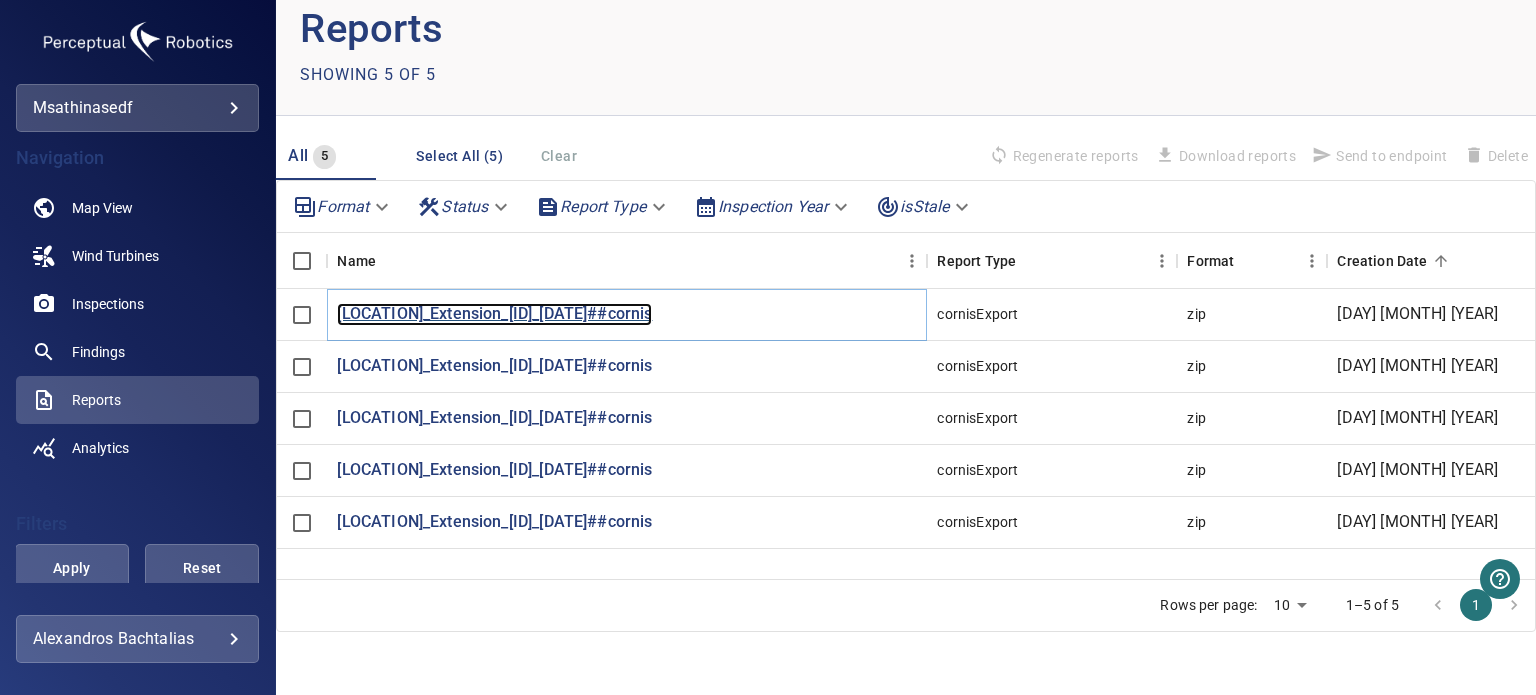 click on "[LOCATION]_Extension_[ID]_[DATE]##cornis" at bounding box center [494, 314] 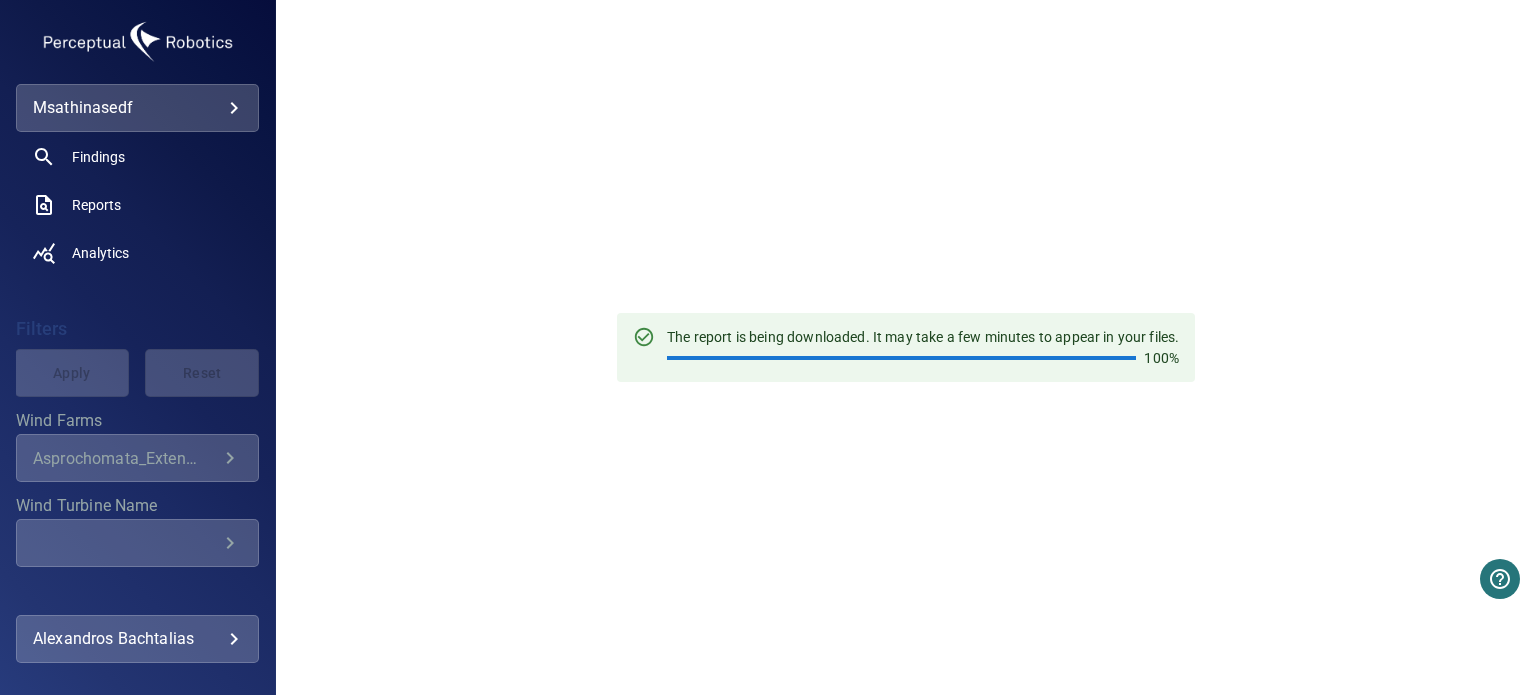scroll, scrollTop: 130, scrollLeft: 0, axis: vertical 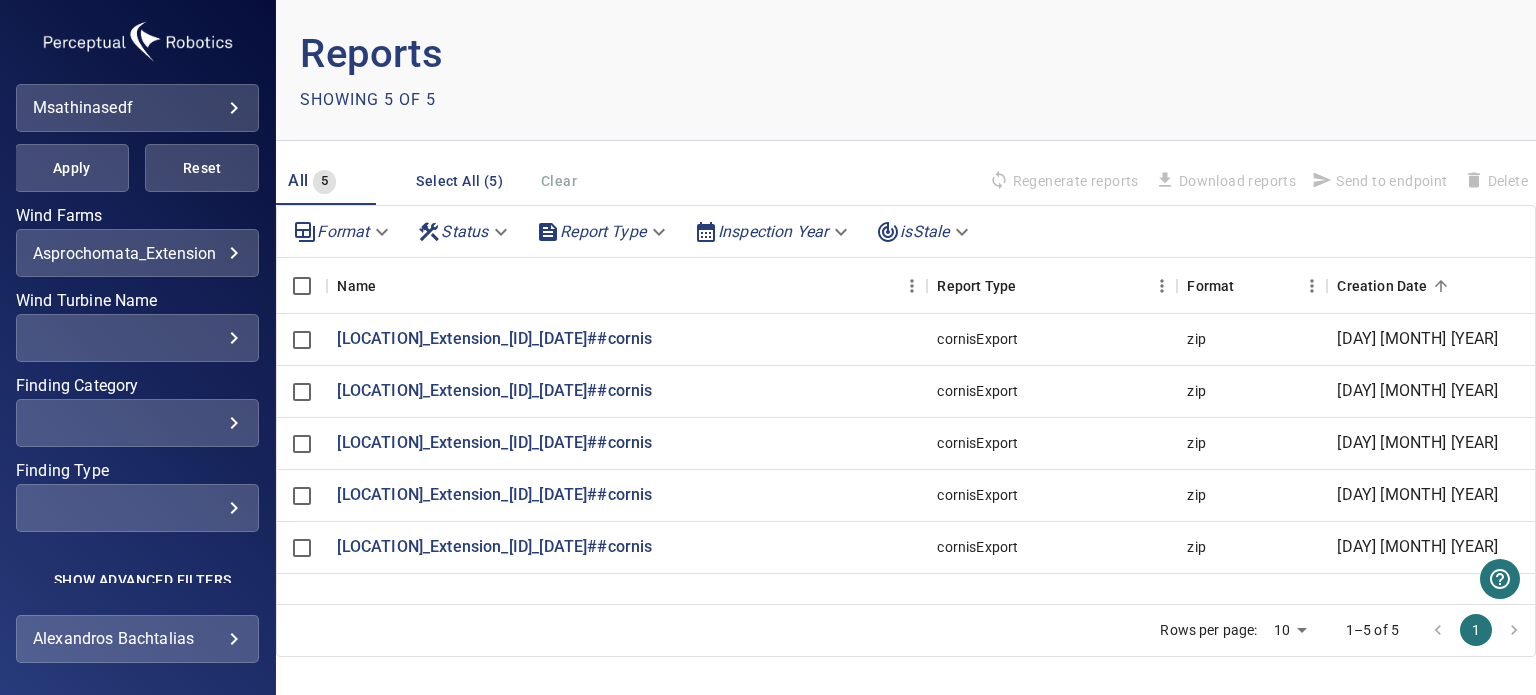 click on "**********" at bounding box center (137, 253) 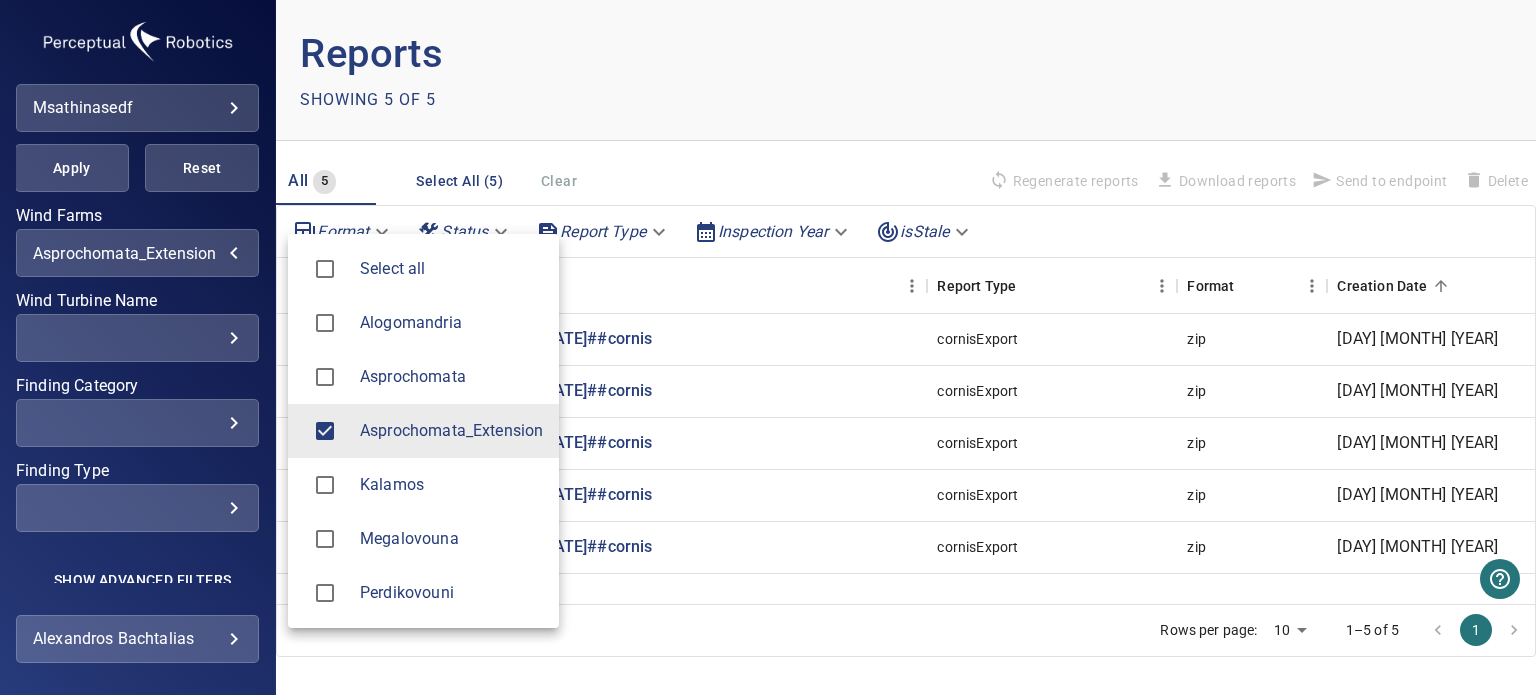 click on "Kalamos" at bounding box center [451, 485] 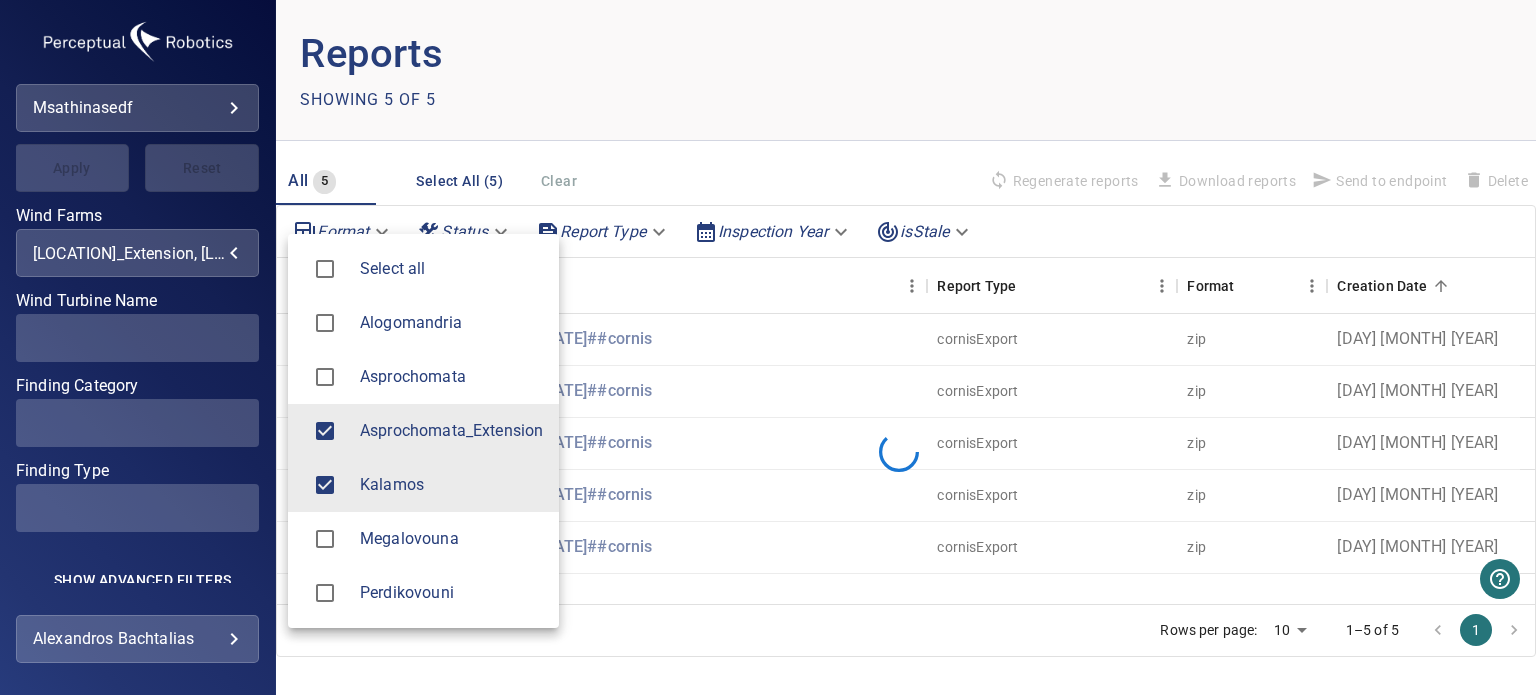 click on "Asprochomata_Extension" at bounding box center (423, 431) 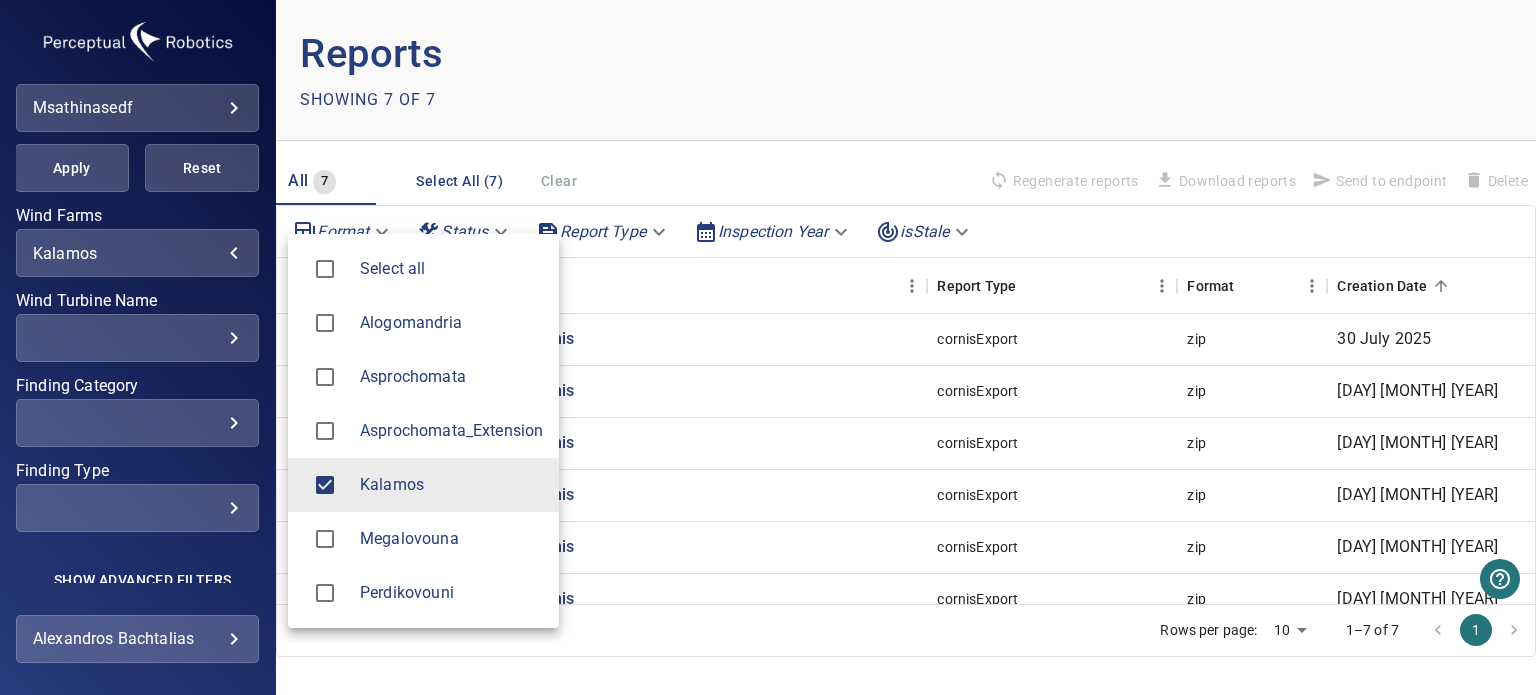 click at bounding box center [768, 347] 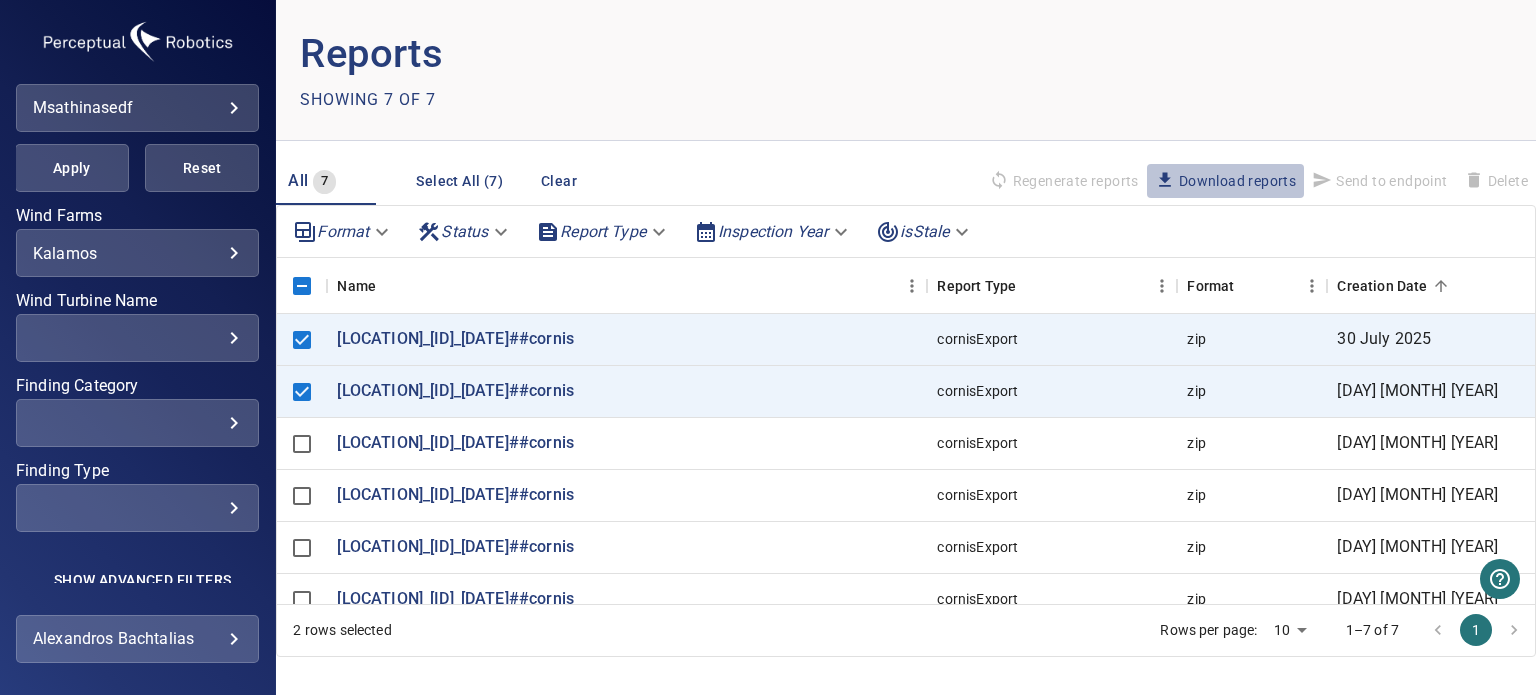 click on "Download reports" at bounding box center [1225, 181] 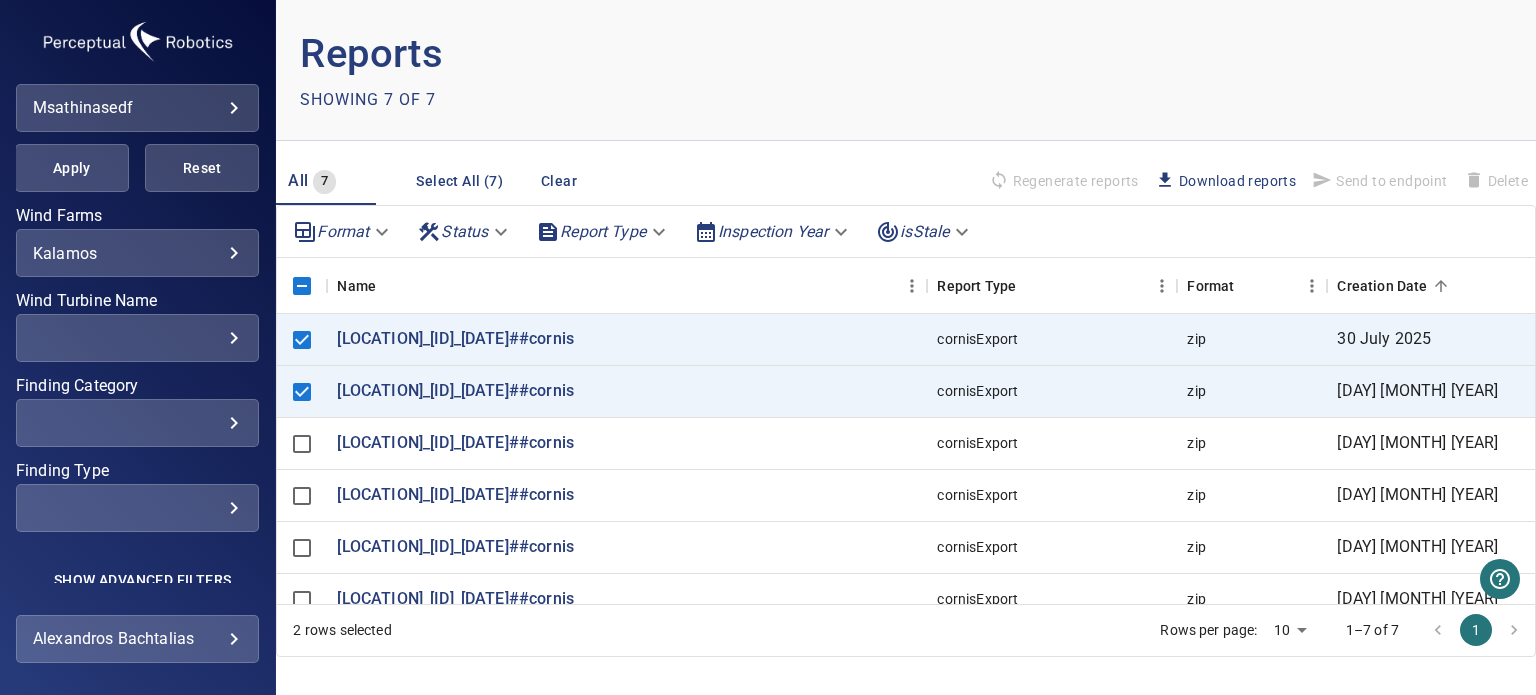 click on "[LOCATION] ******* ​" at bounding box center (137, 253) 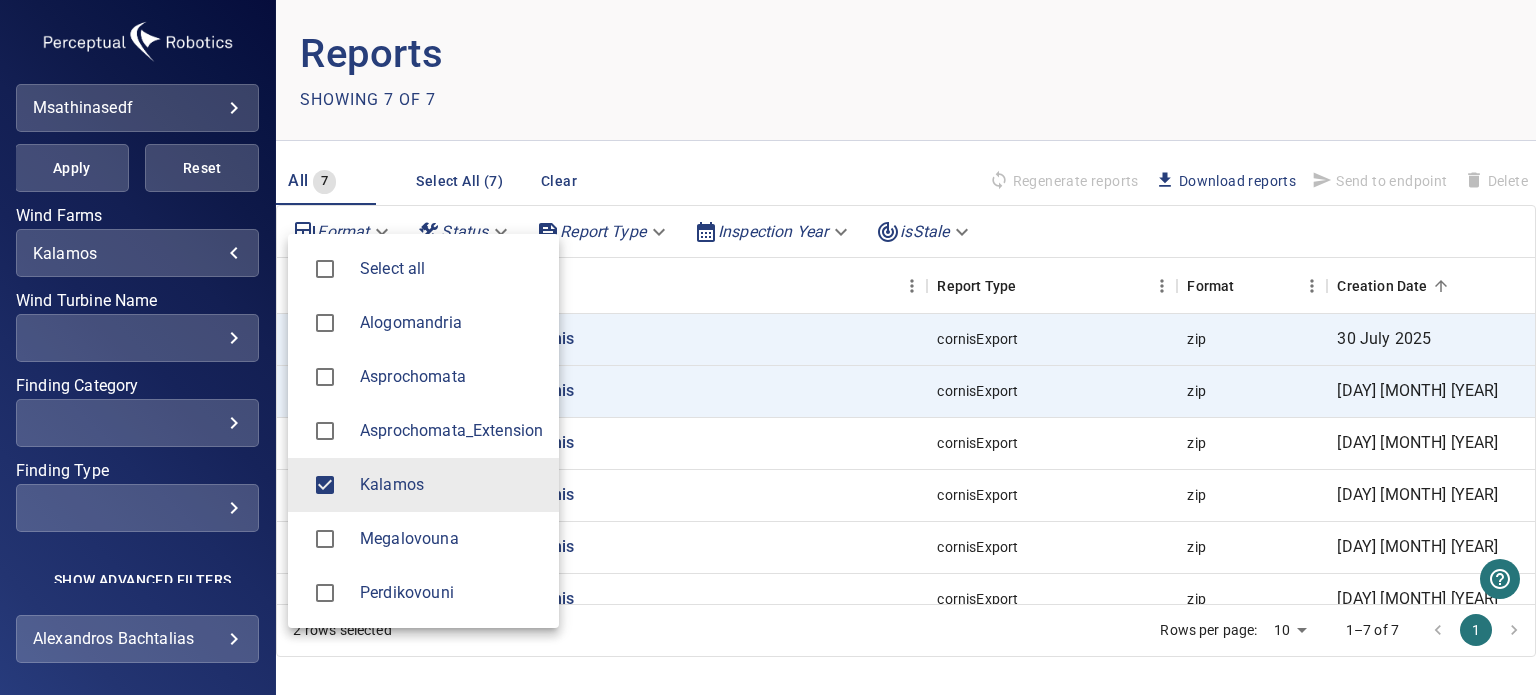 click on "Megalovouna" at bounding box center [423, 539] 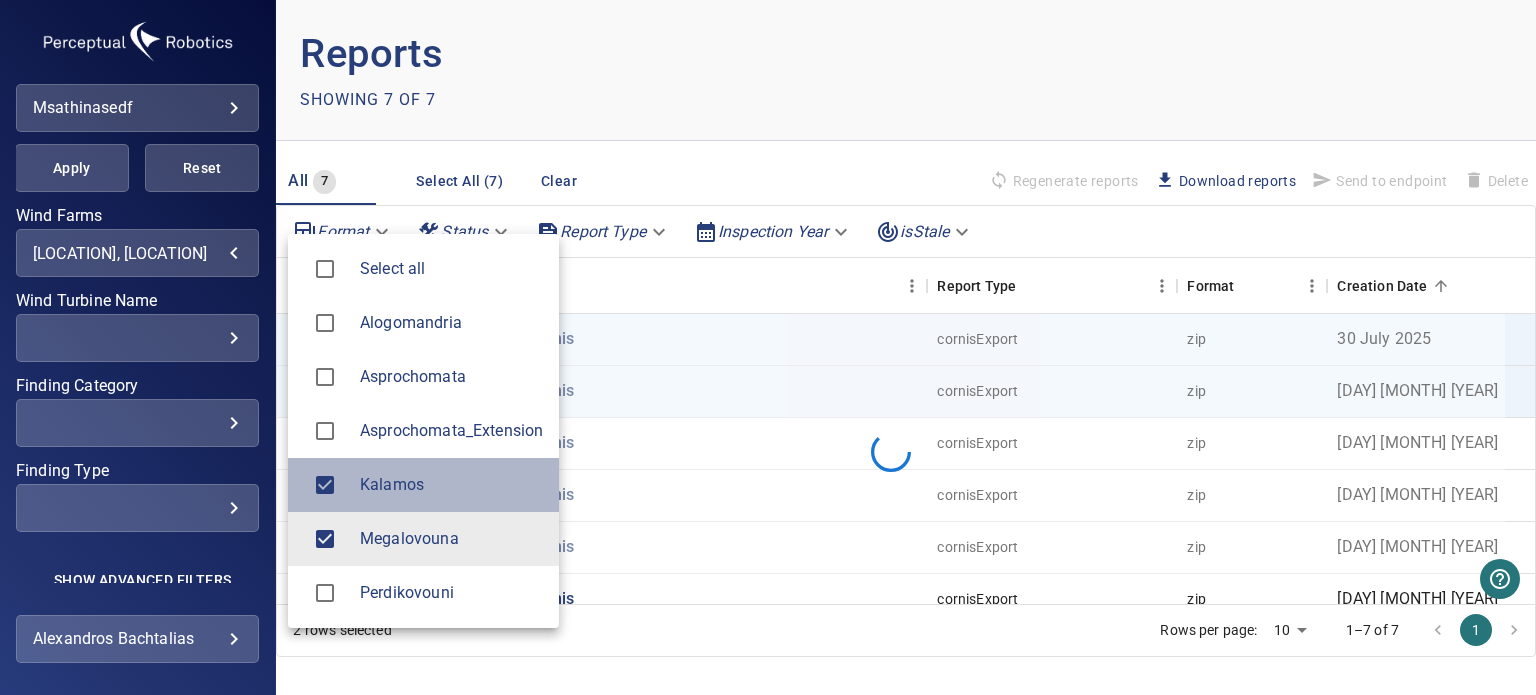 click on "Kalamos" at bounding box center [451, 485] 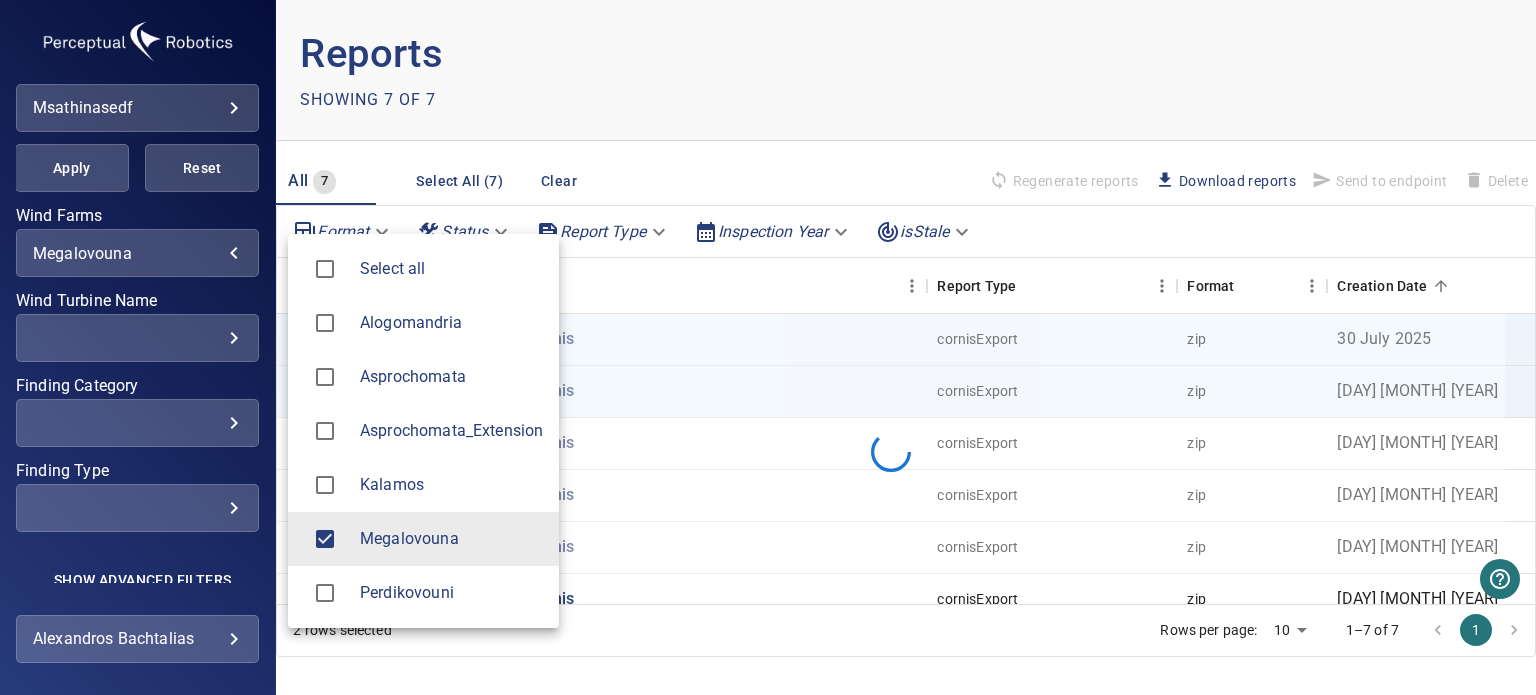 click at bounding box center (768, 347) 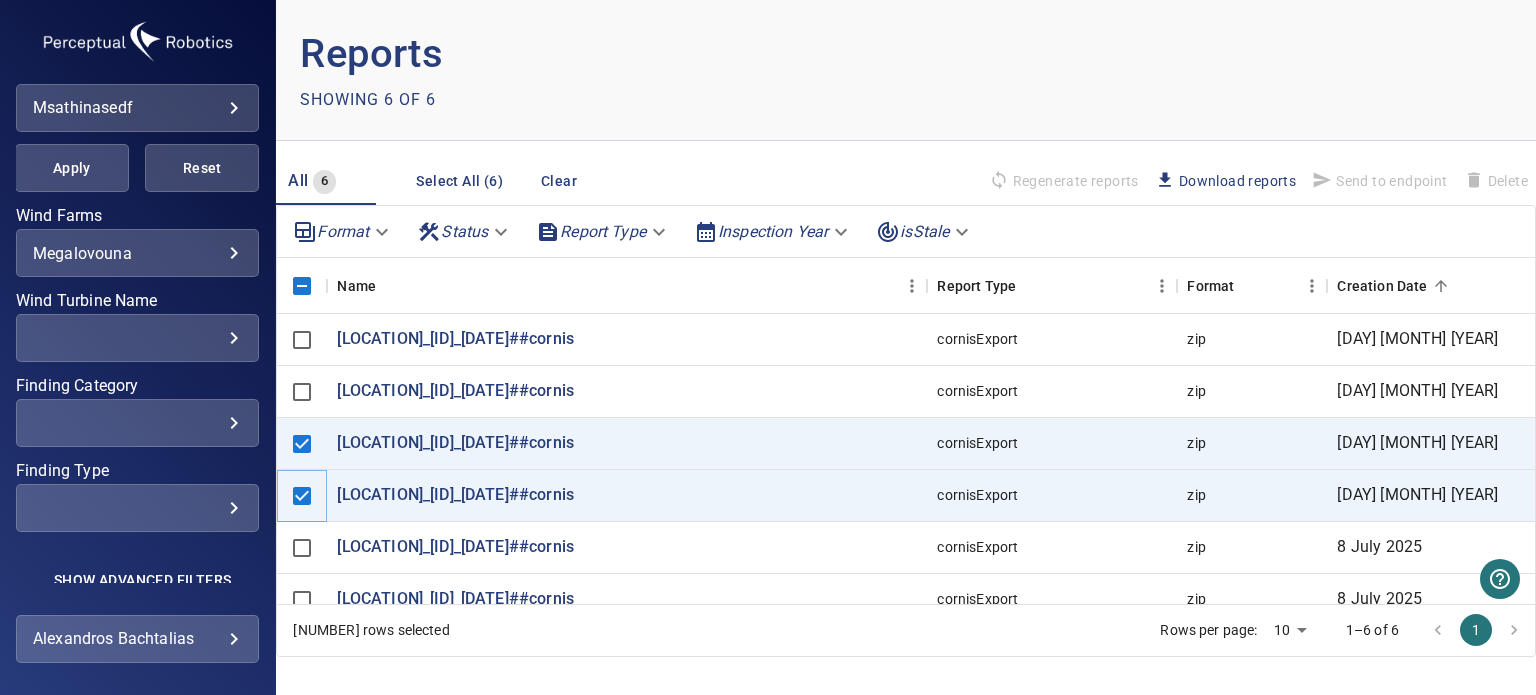 scroll, scrollTop: 0, scrollLeft: 0, axis: both 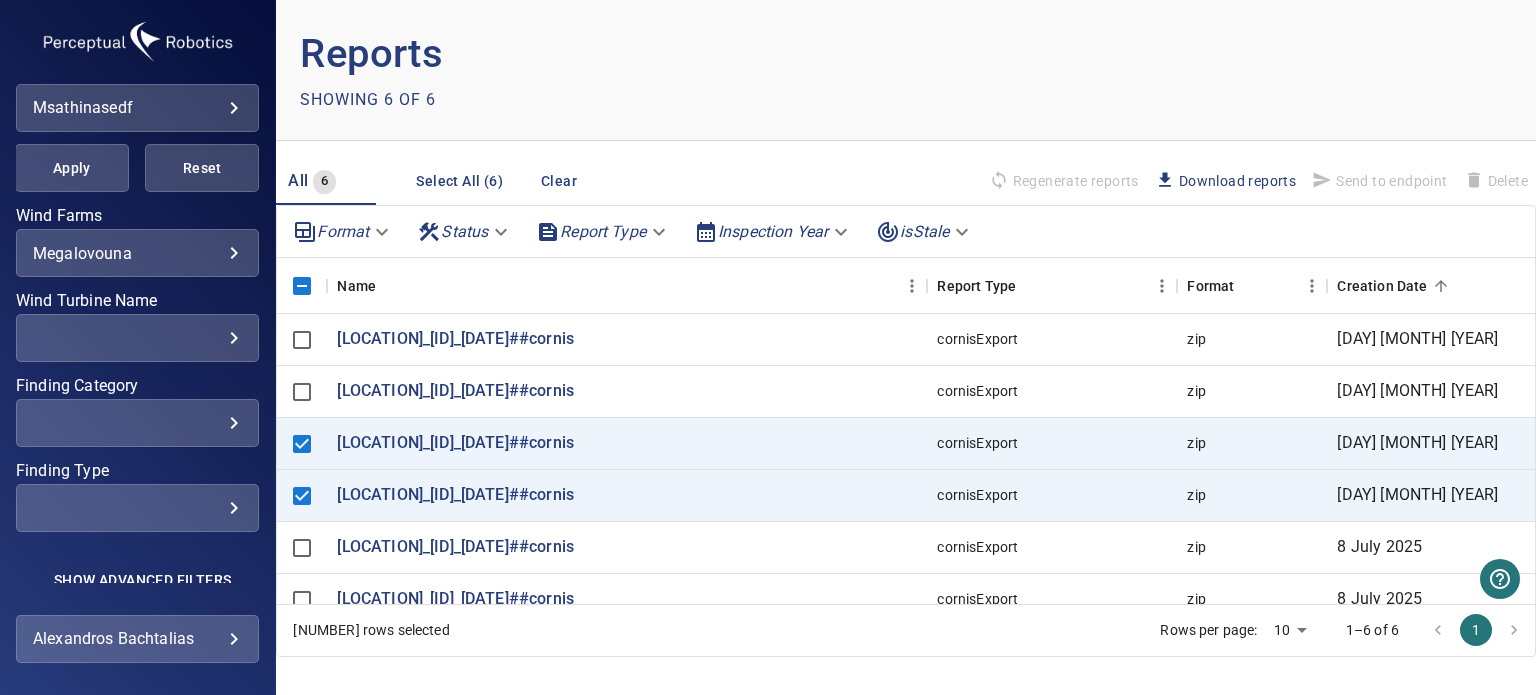 click on "Download reports" at bounding box center [1225, 181] 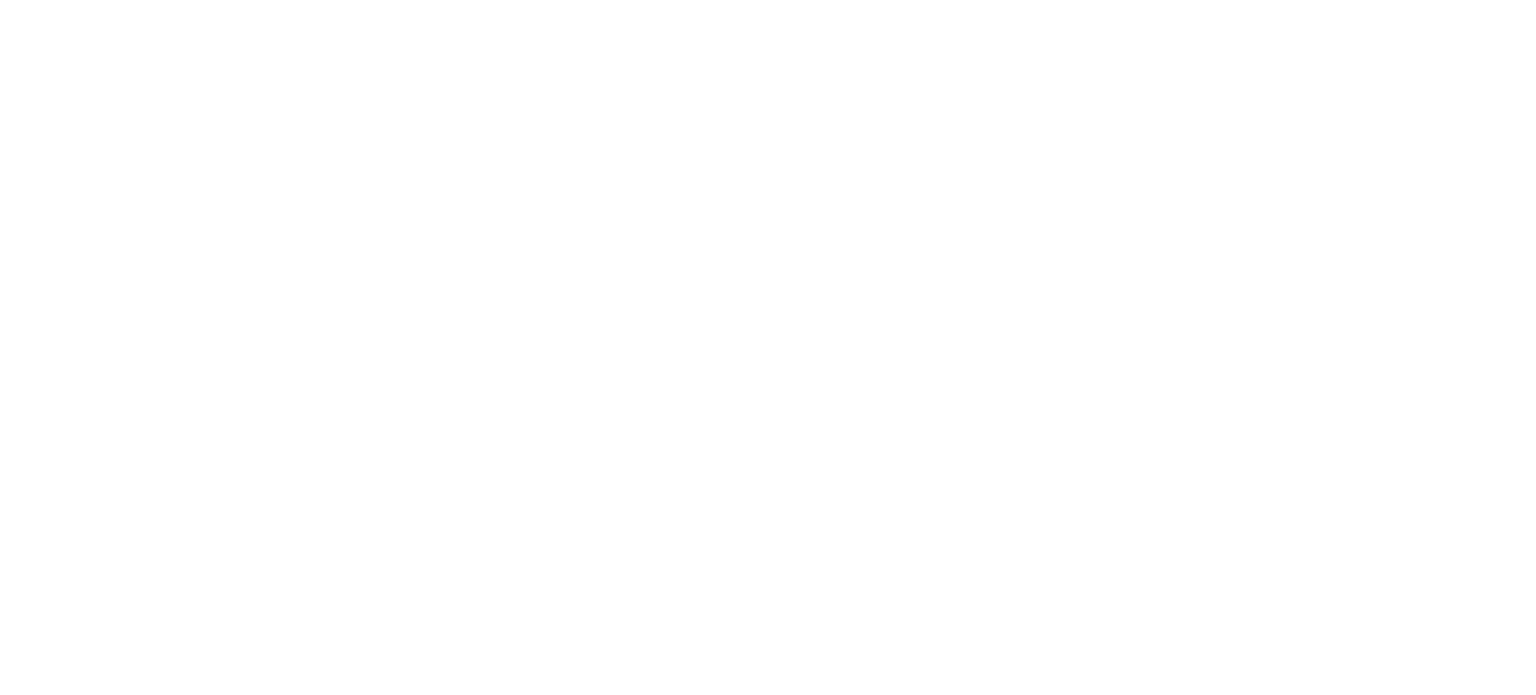 scroll, scrollTop: 0, scrollLeft: 0, axis: both 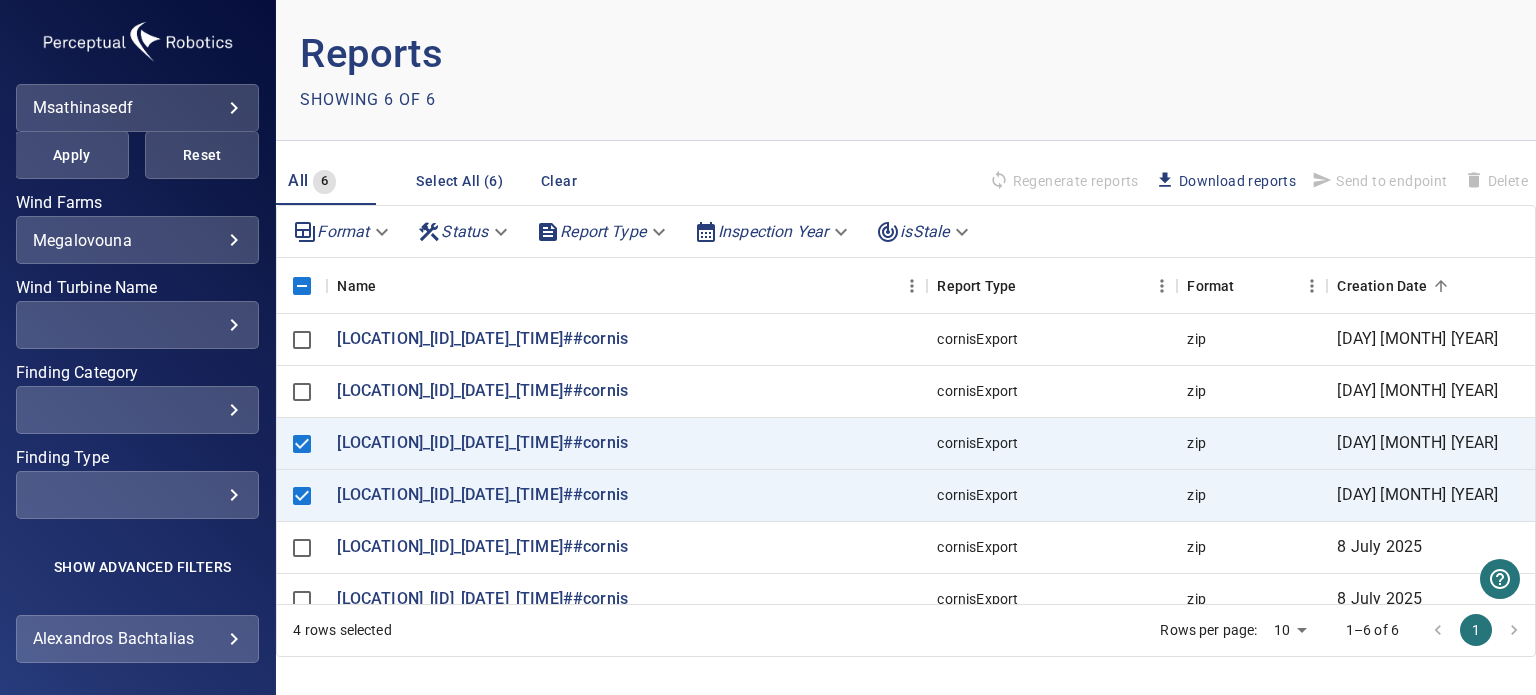 click on "**********" at bounding box center [137, 365] 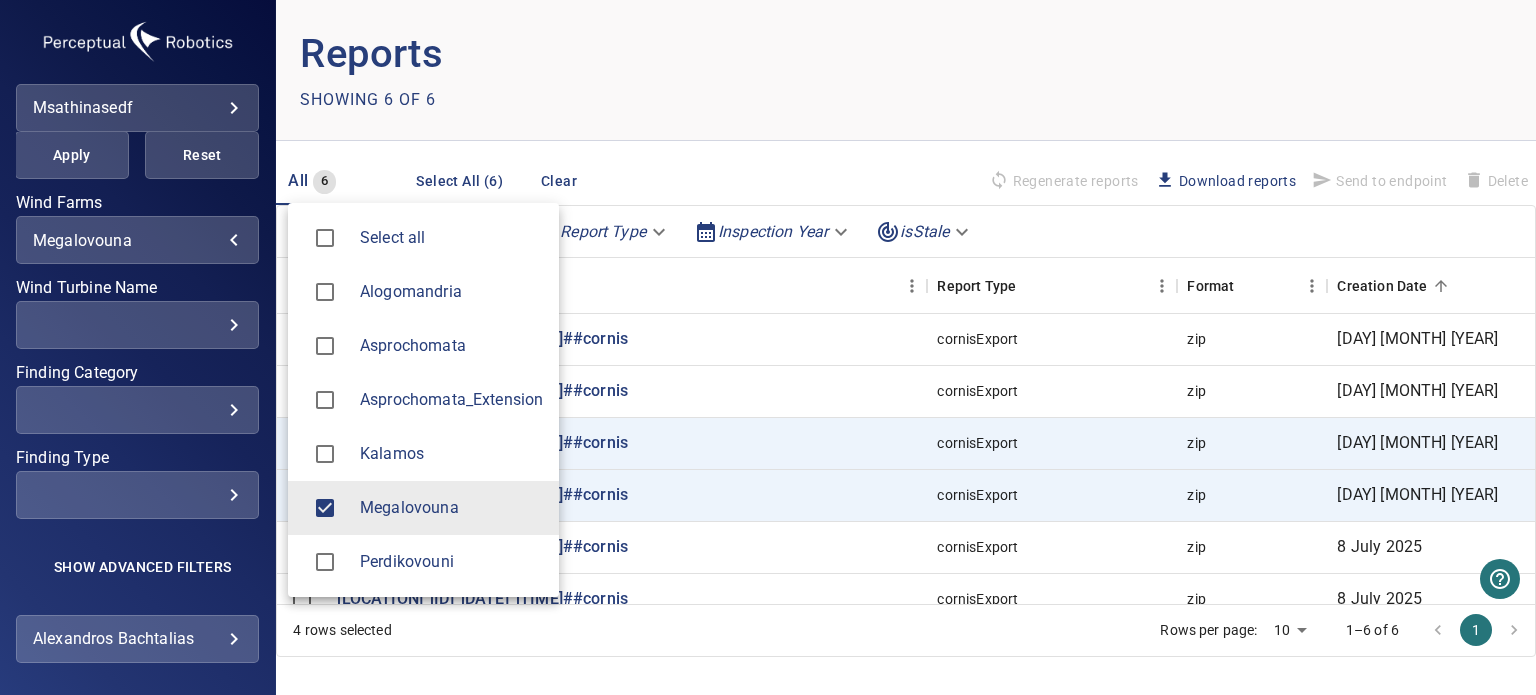 click on "Perdikovouni" at bounding box center [423, 562] 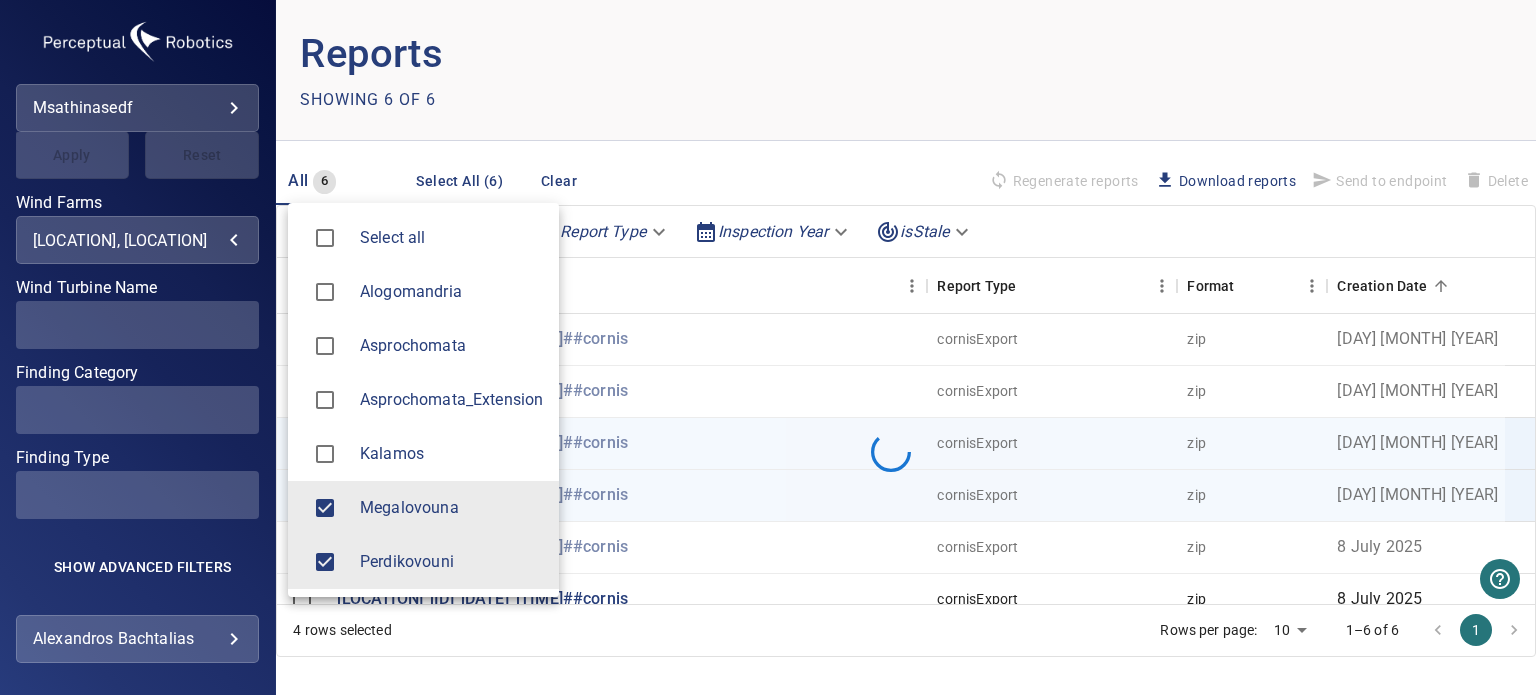 click on "Megalovouna" at bounding box center (423, 508) 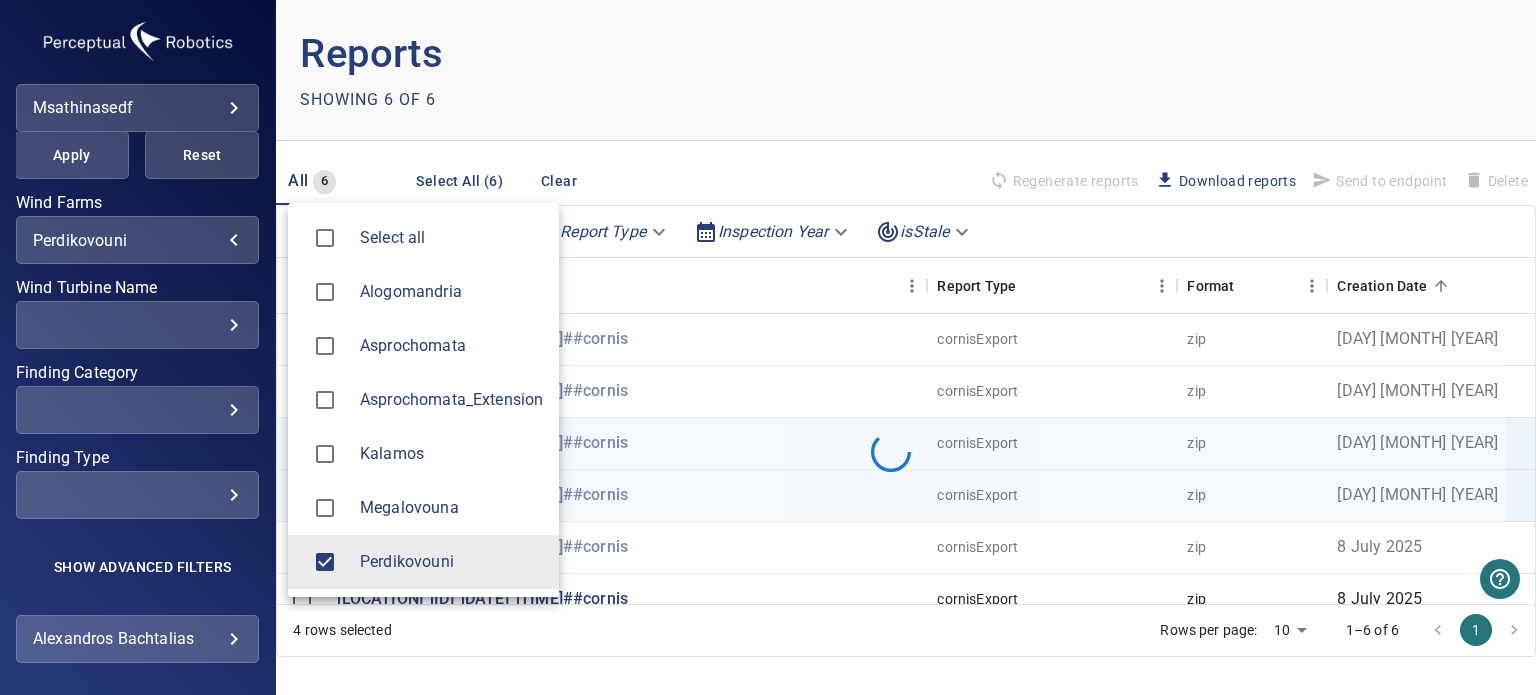 click at bounding box center [768, 347] 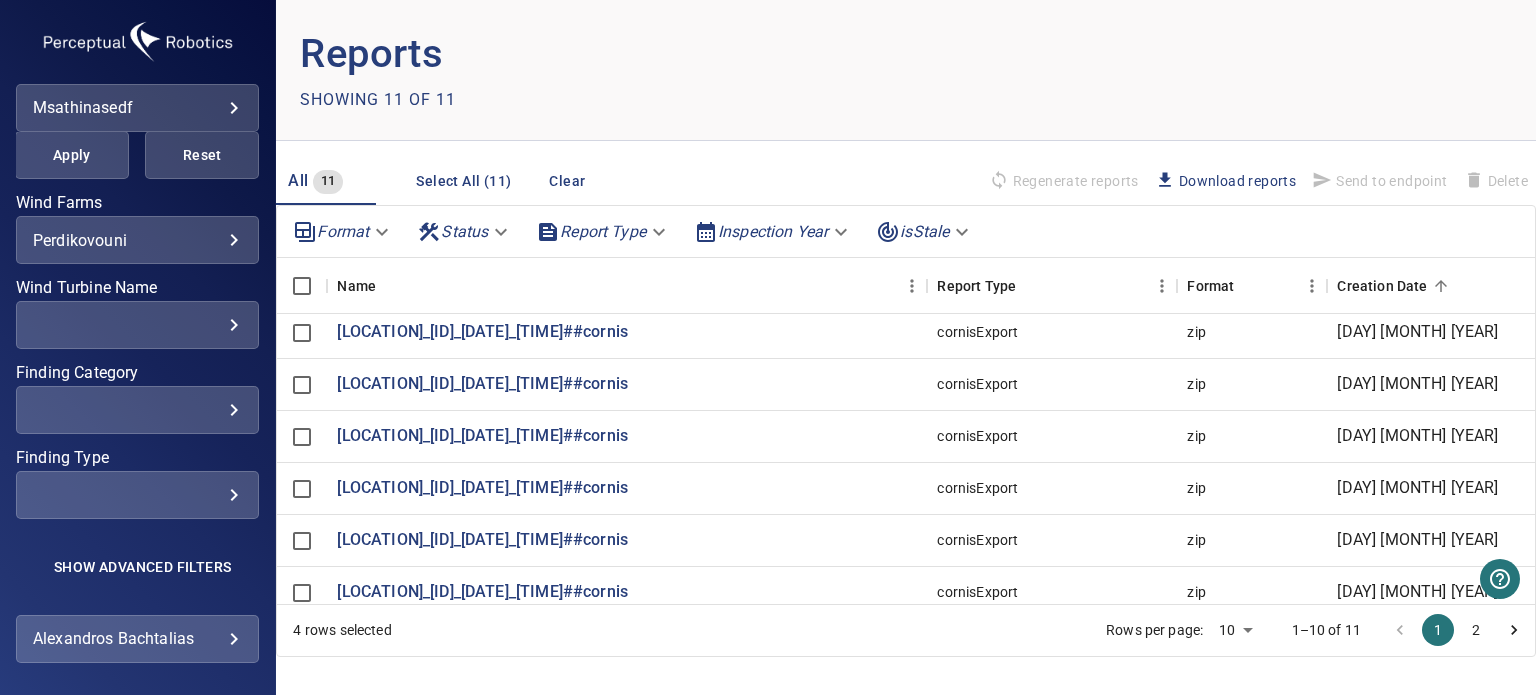 scroll, scrollTop: 135, scrollLeft: 0, axis: vertical 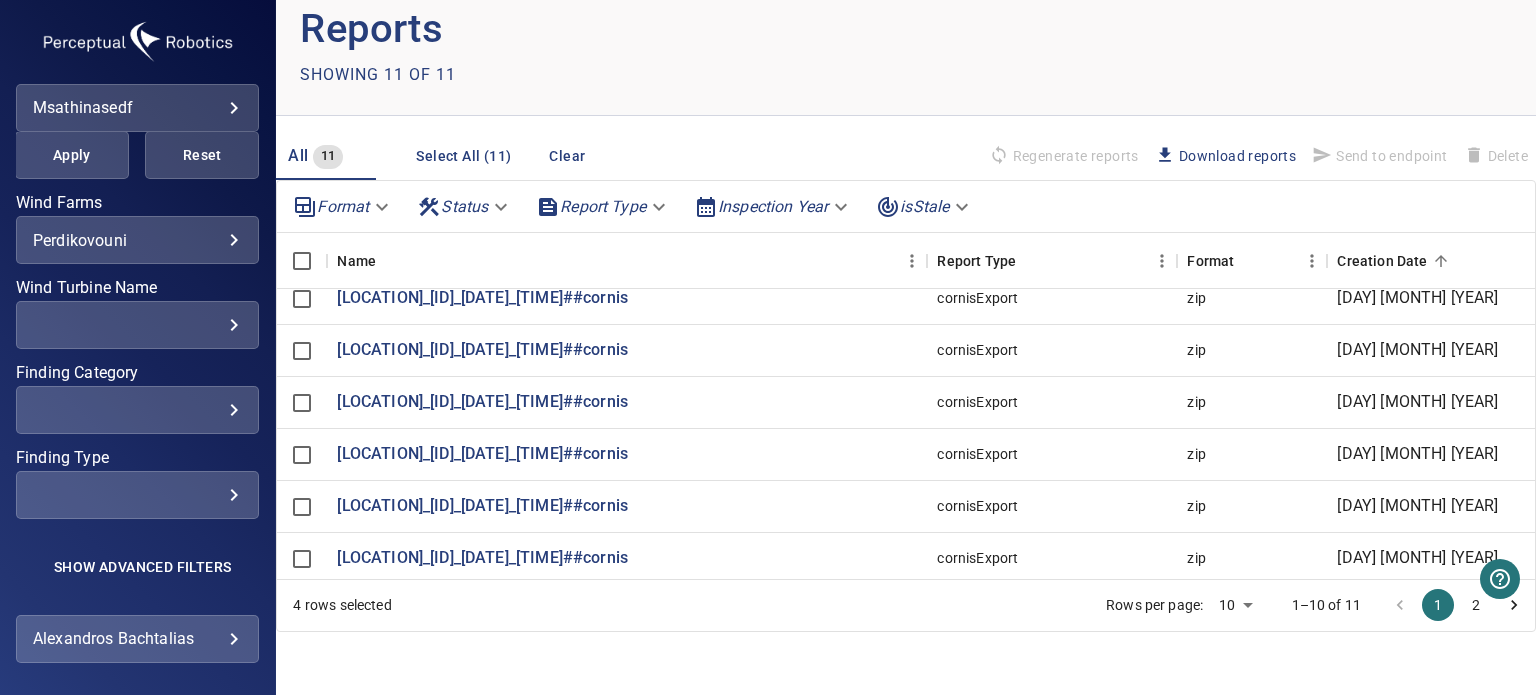 click on "2" at bounding box center (1476, 605) 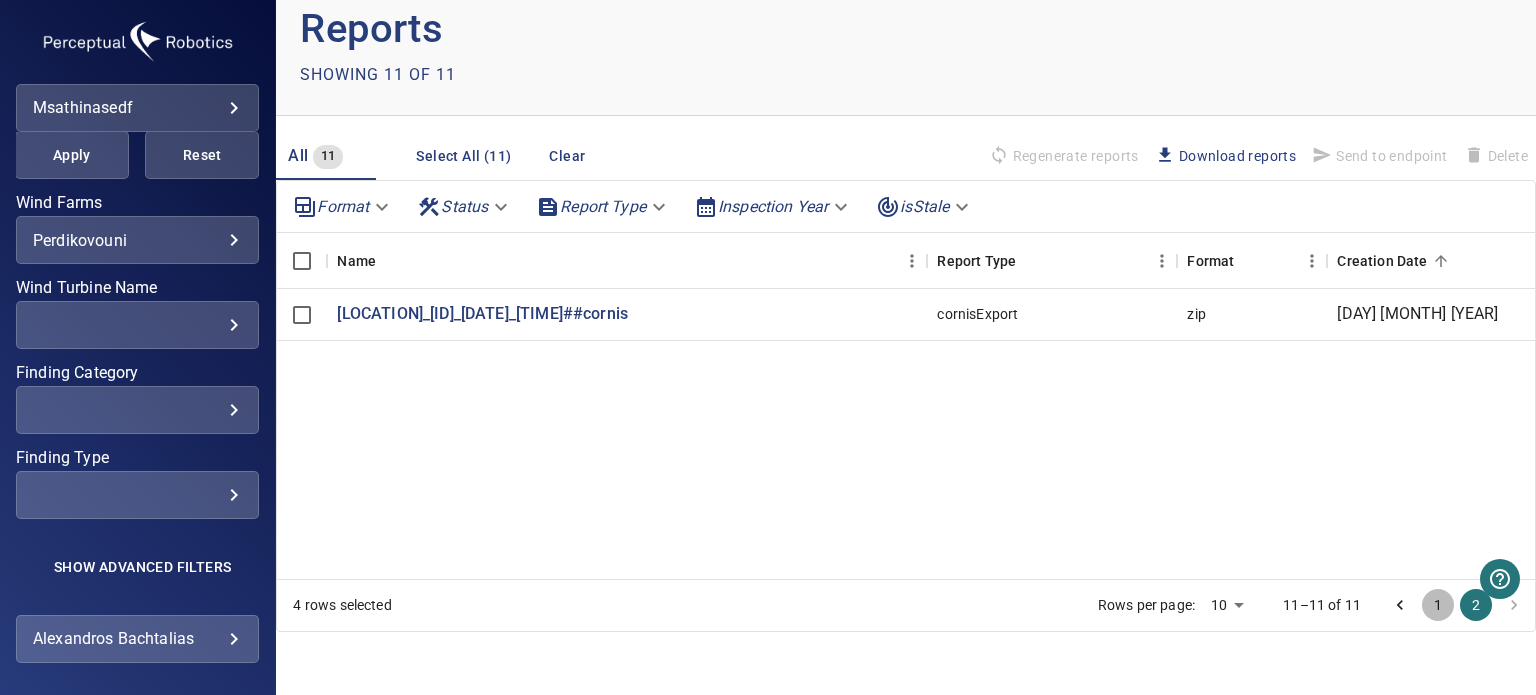 click on "1" at bounding box center (1438, 605) 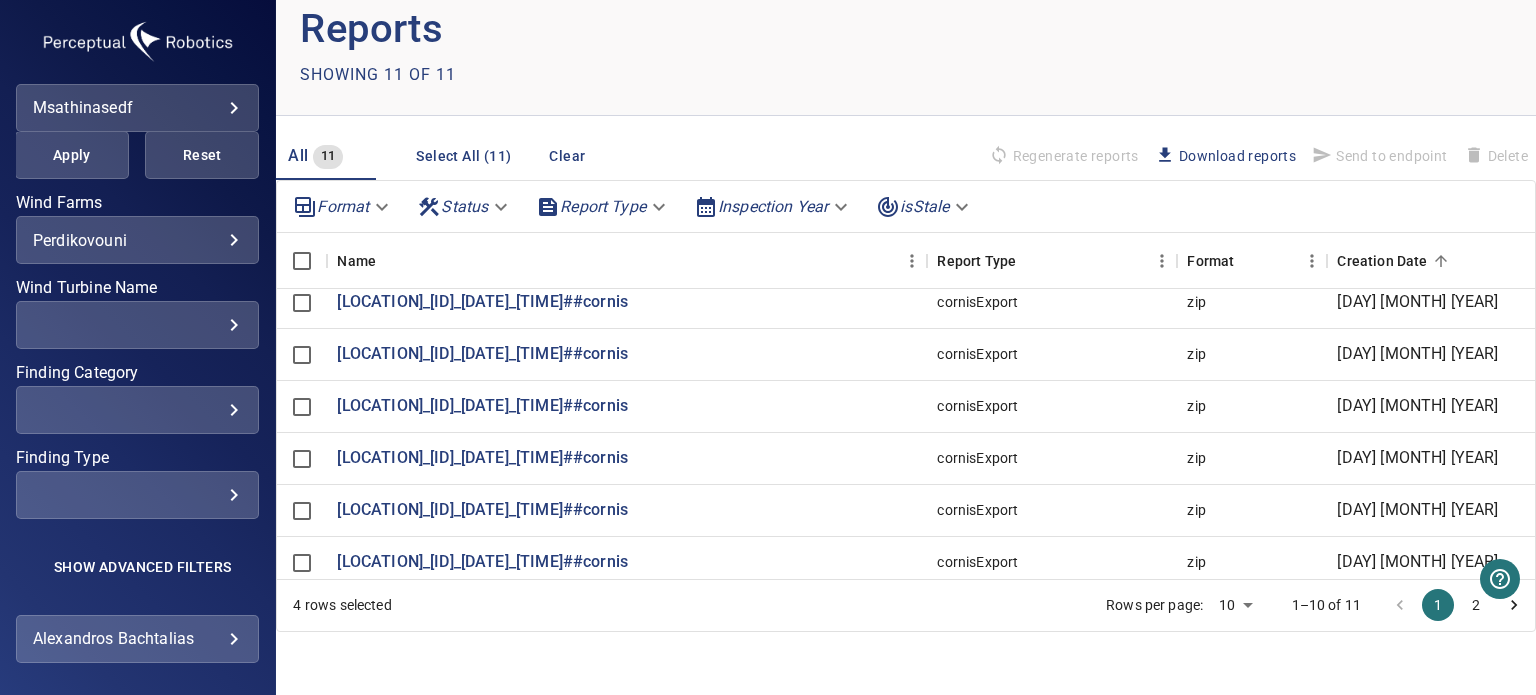 scroll, scrollTop: 0, scrollLeft: 0, axis: both 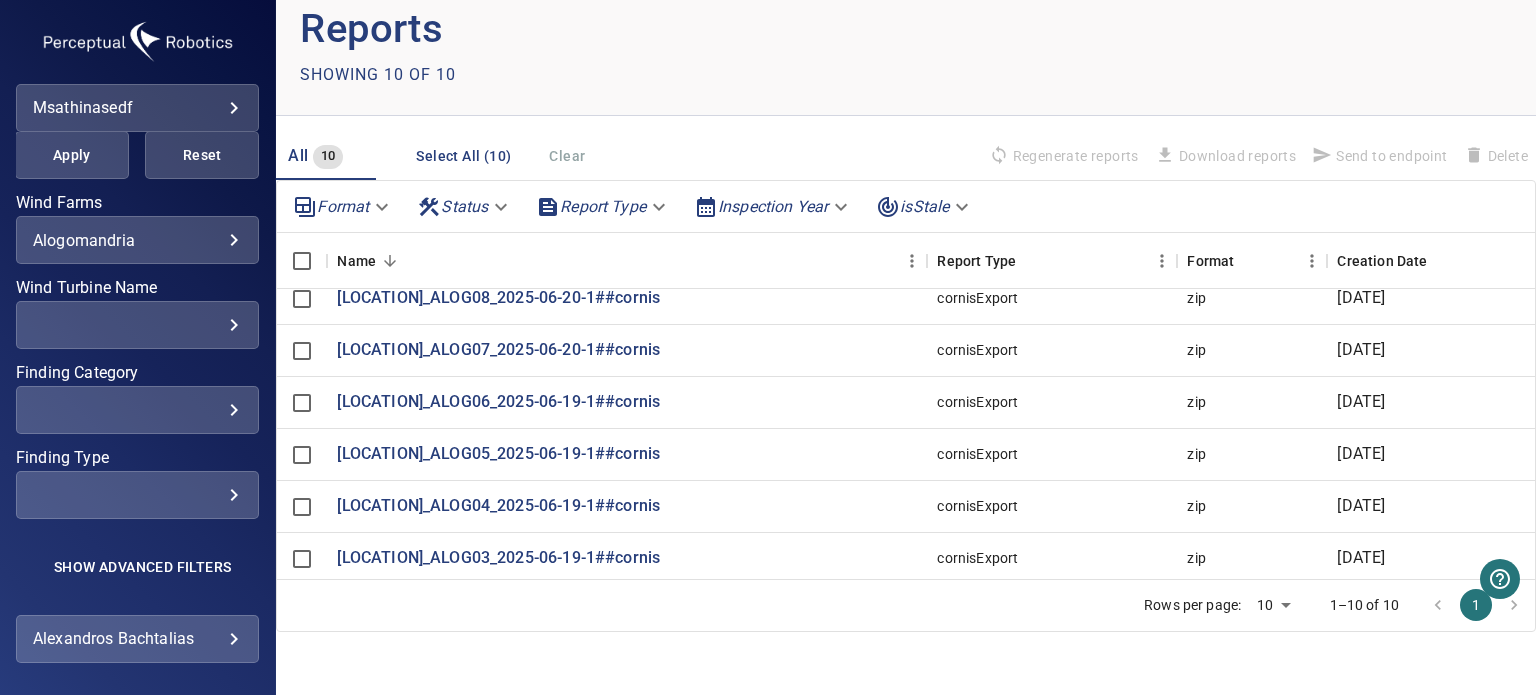 click on "**********" at bounding box center (768, 347) 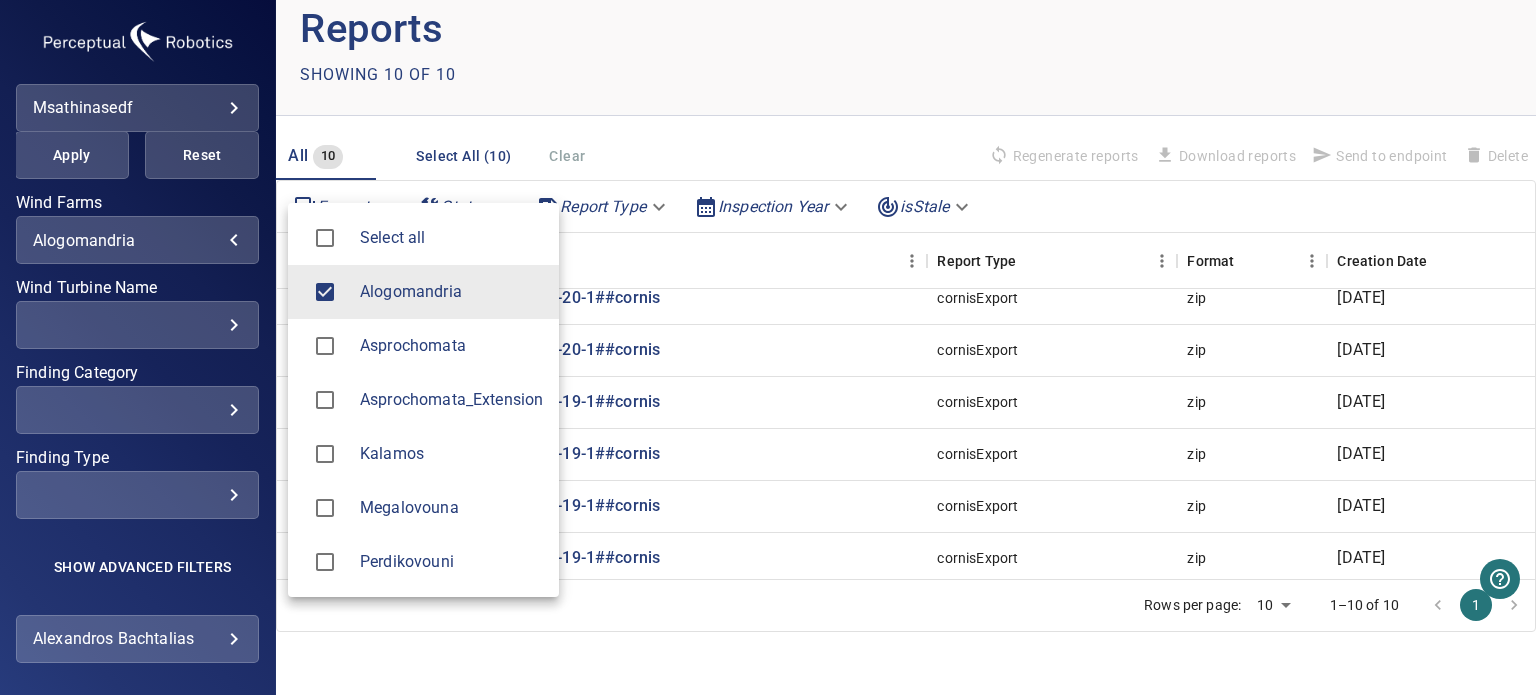 click on "Perdikovouni" at bounding box center [451, 562] 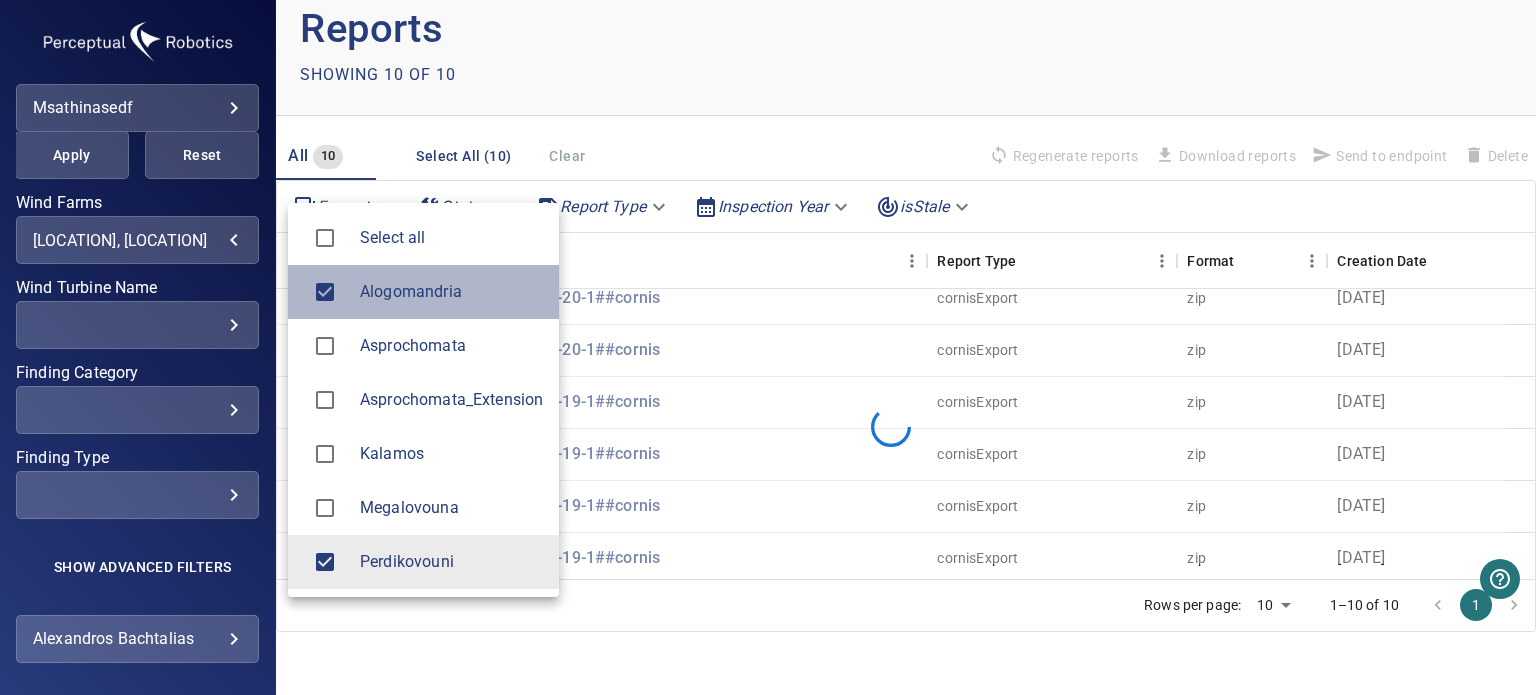 click on "Alogomandria" at bounding box center [423, 292] 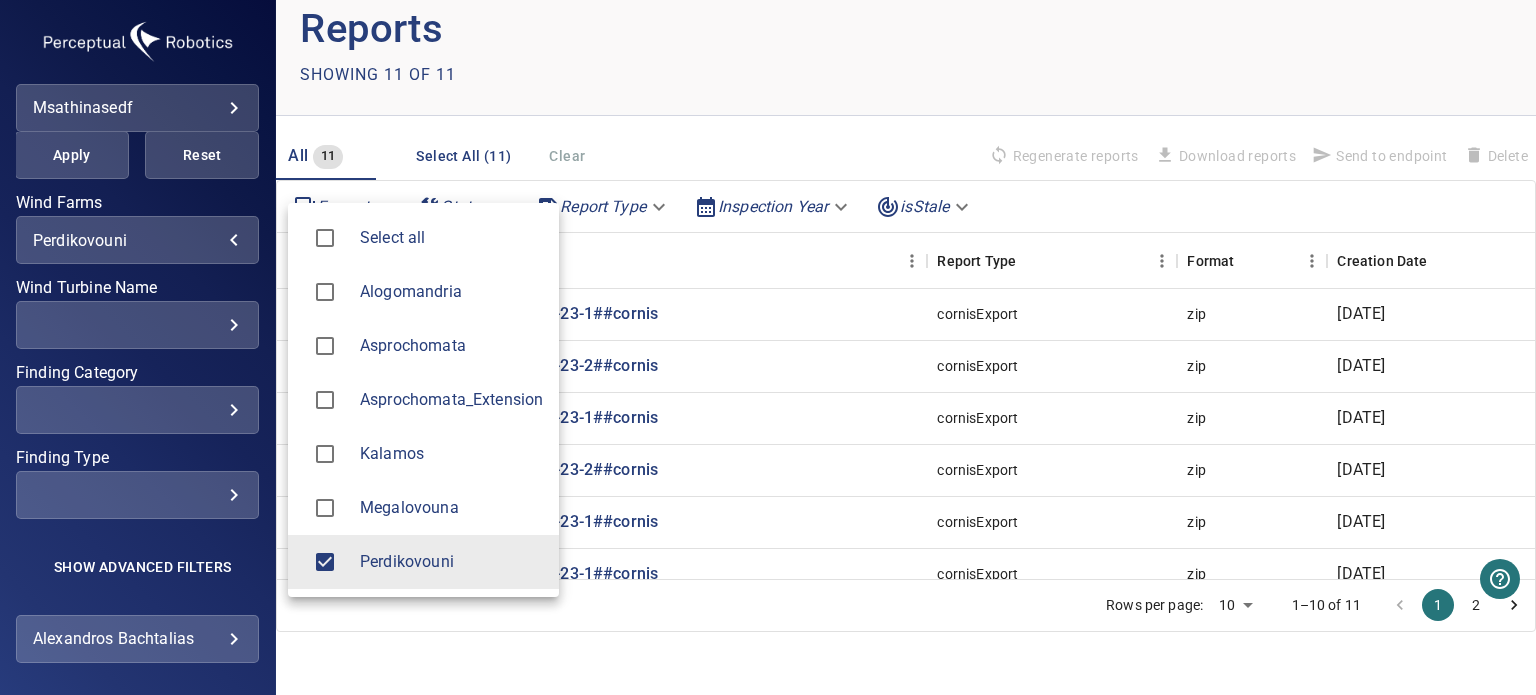click at bounding box center (768, 347) 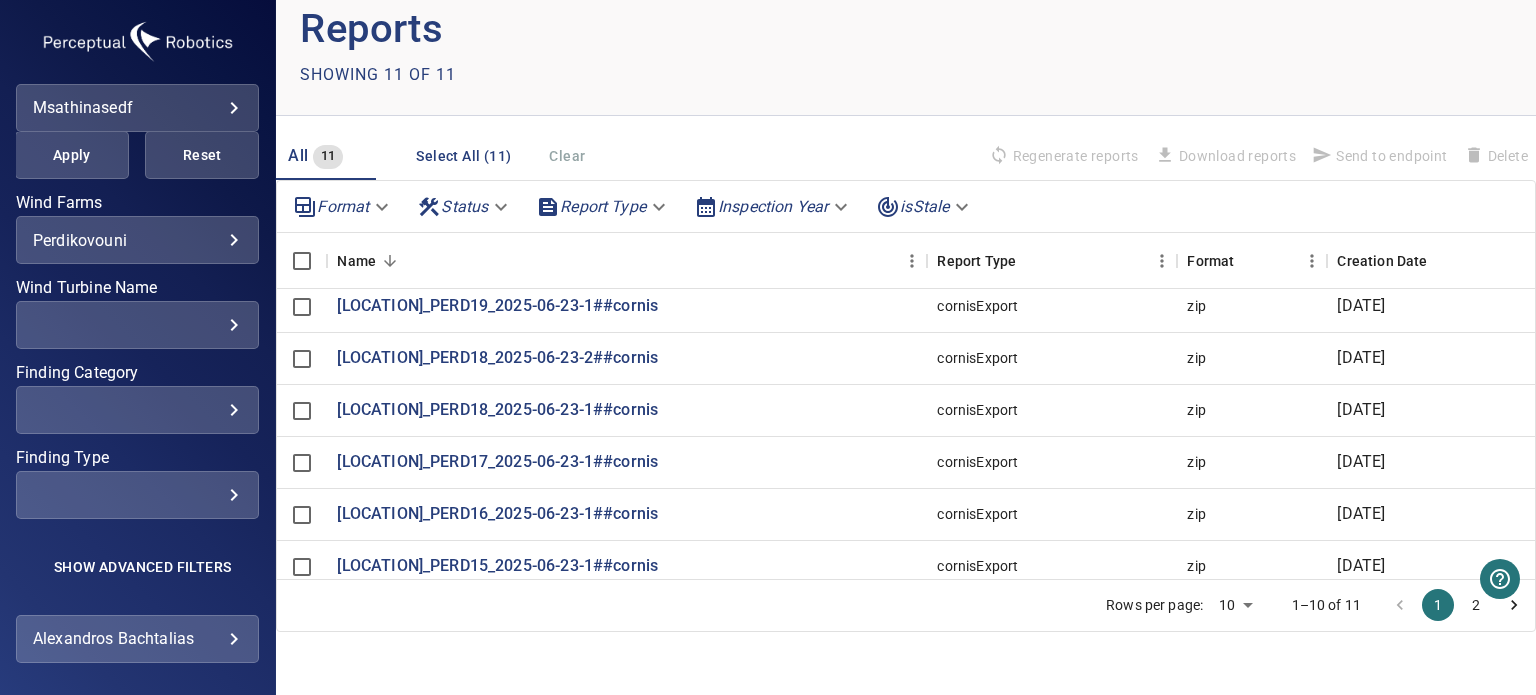 scroll, scrollTop: 135, scrollLeft: 0, axis: vertical 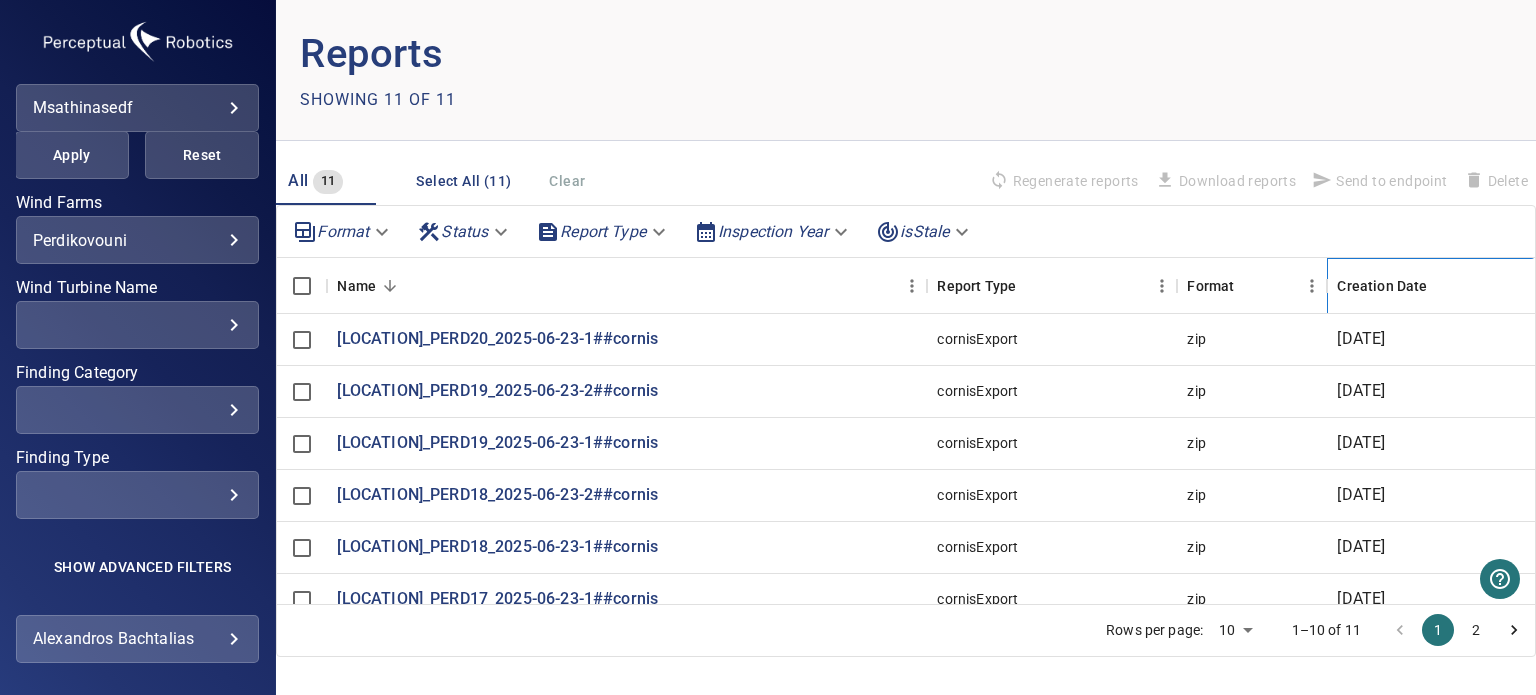click on "Creation Date" at bounding box center (1382, 286) 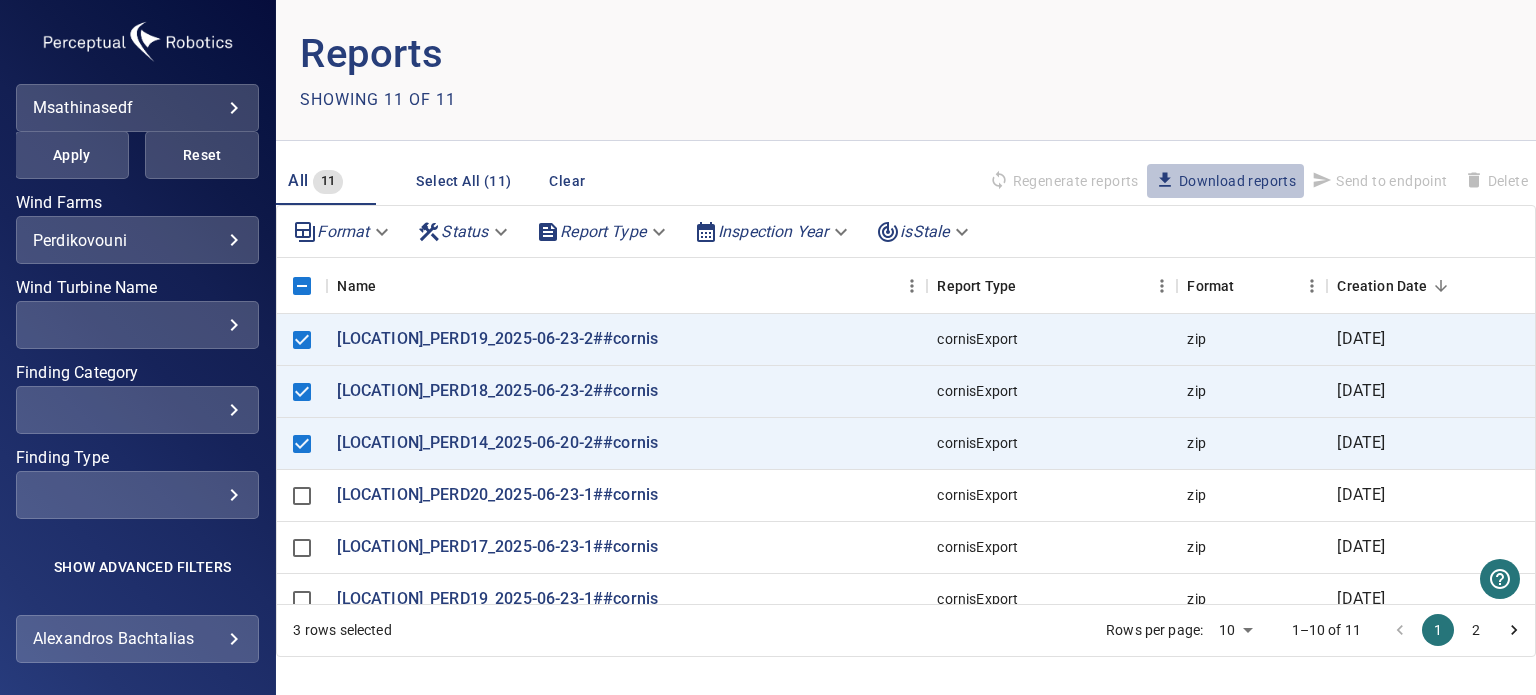 click on "Download reports" at bounding box center (1225, 181) 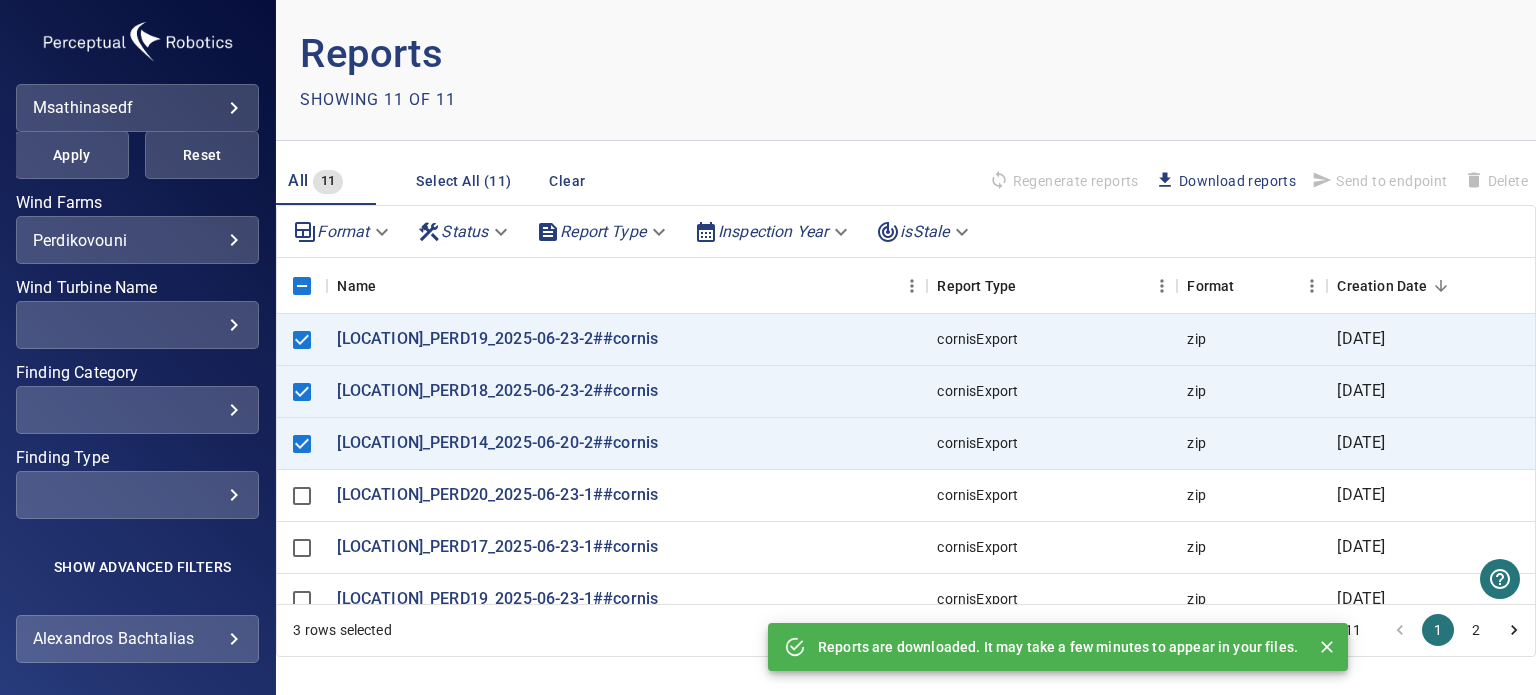 click on "Showing 11 of 11" at bounding box center (603, 100) 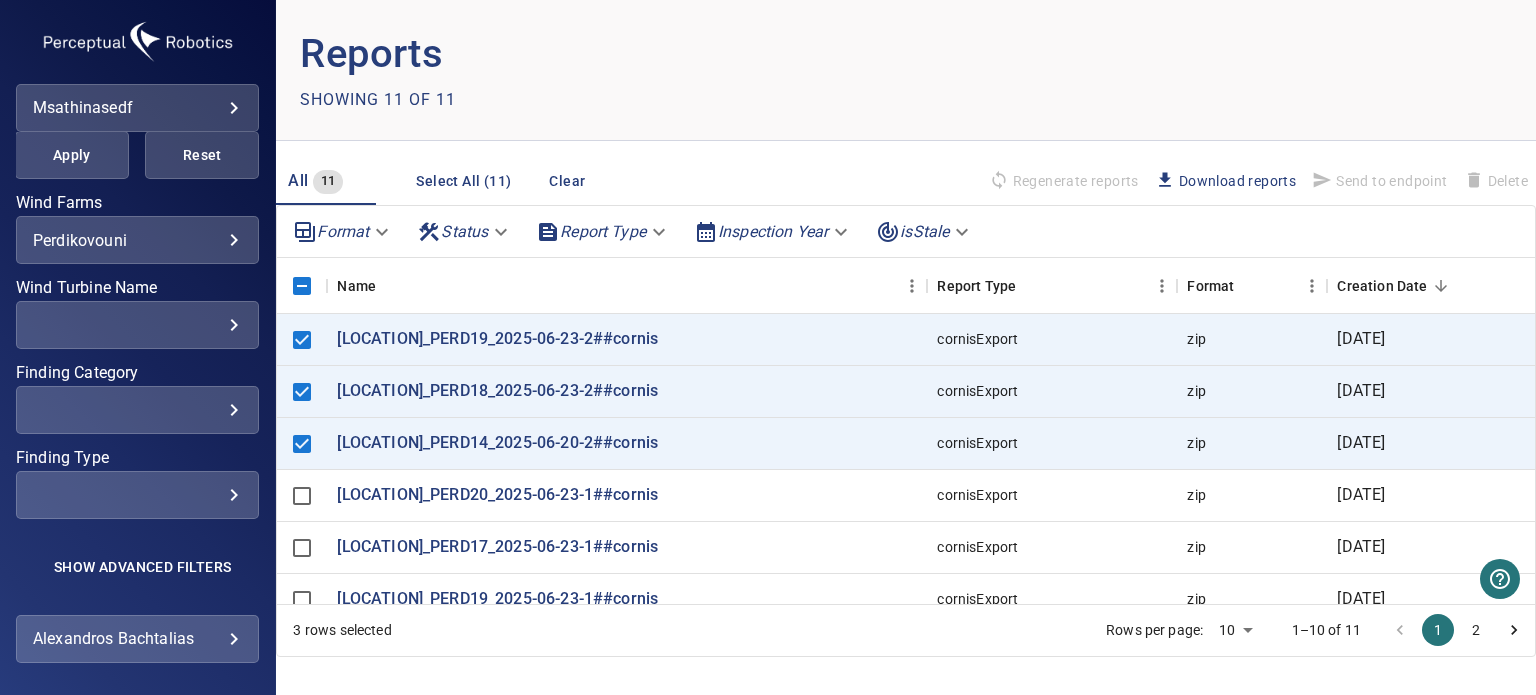 click on "Reports" at bounding box center (603, 54) 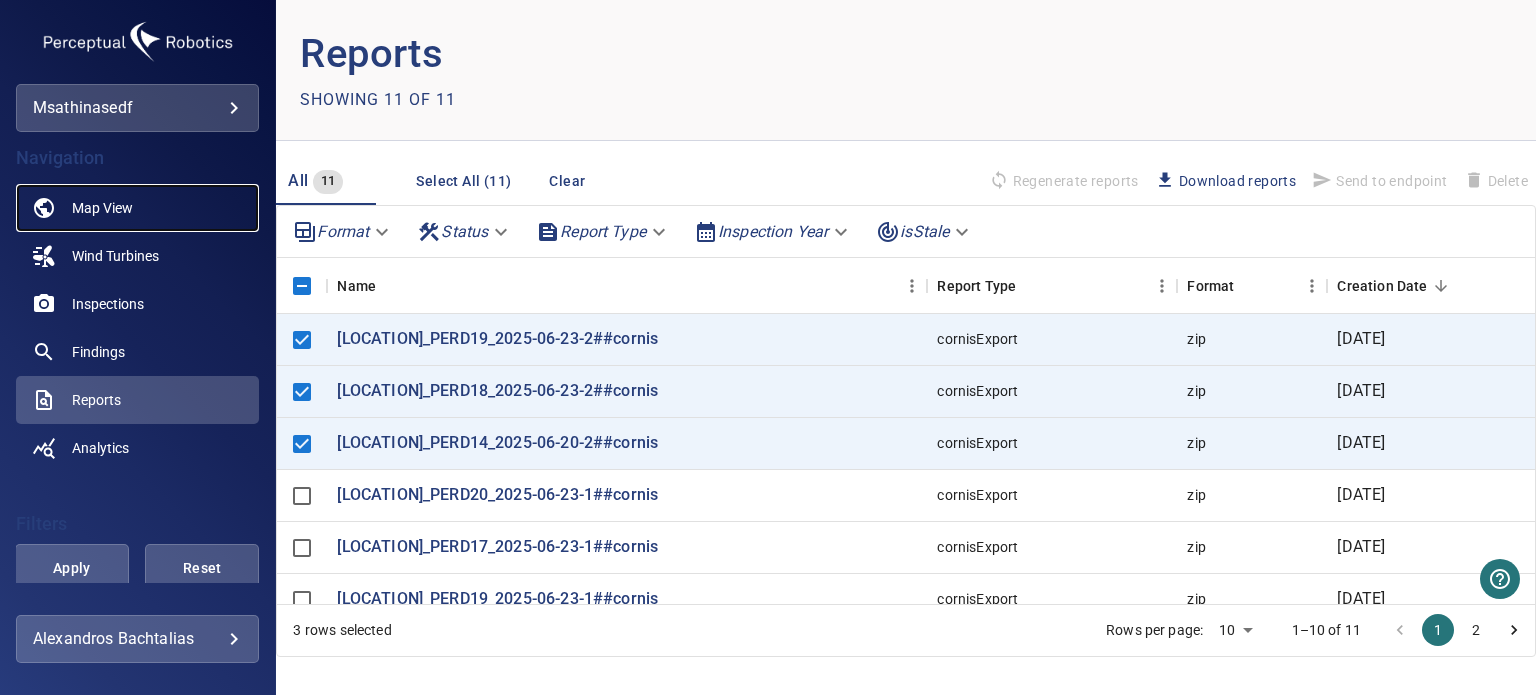 click on "Map View" at bounding box center (102, 208) 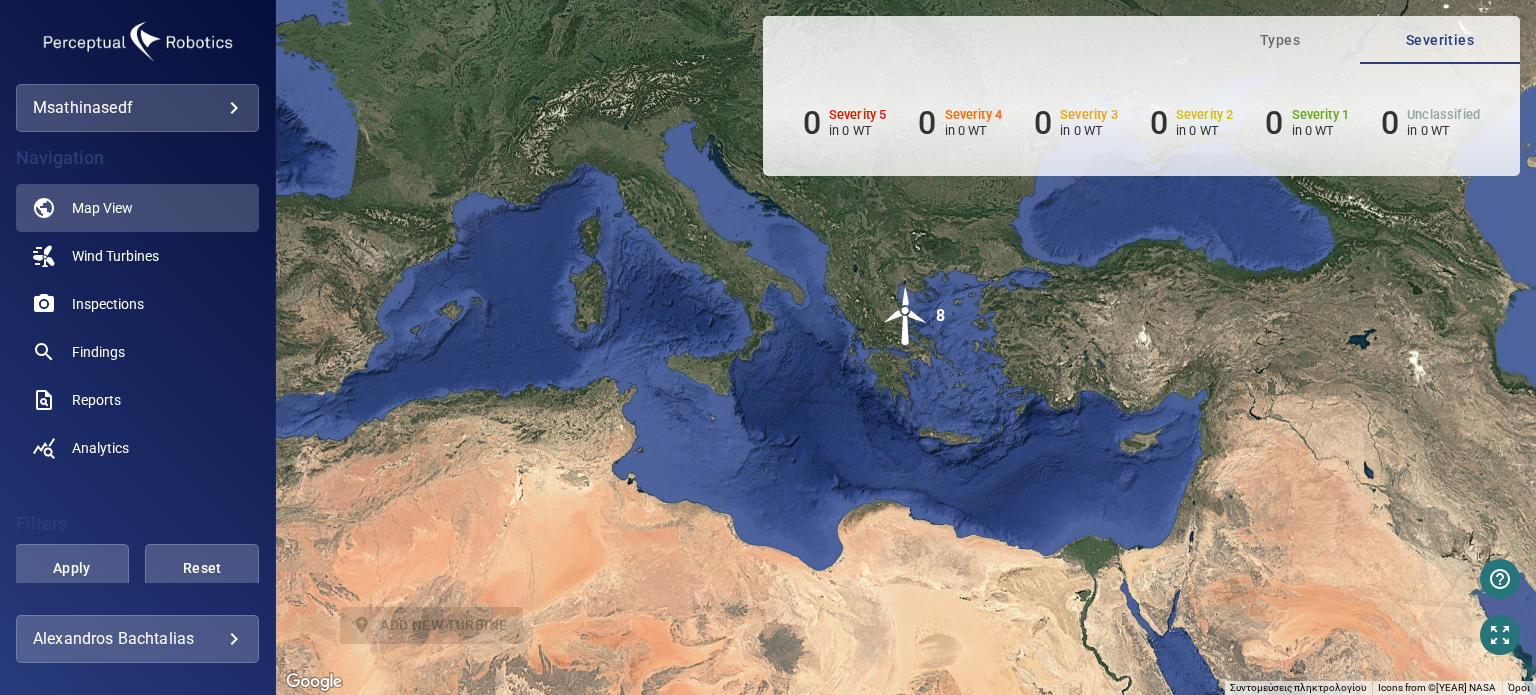 click at bounding box center (906, 316) 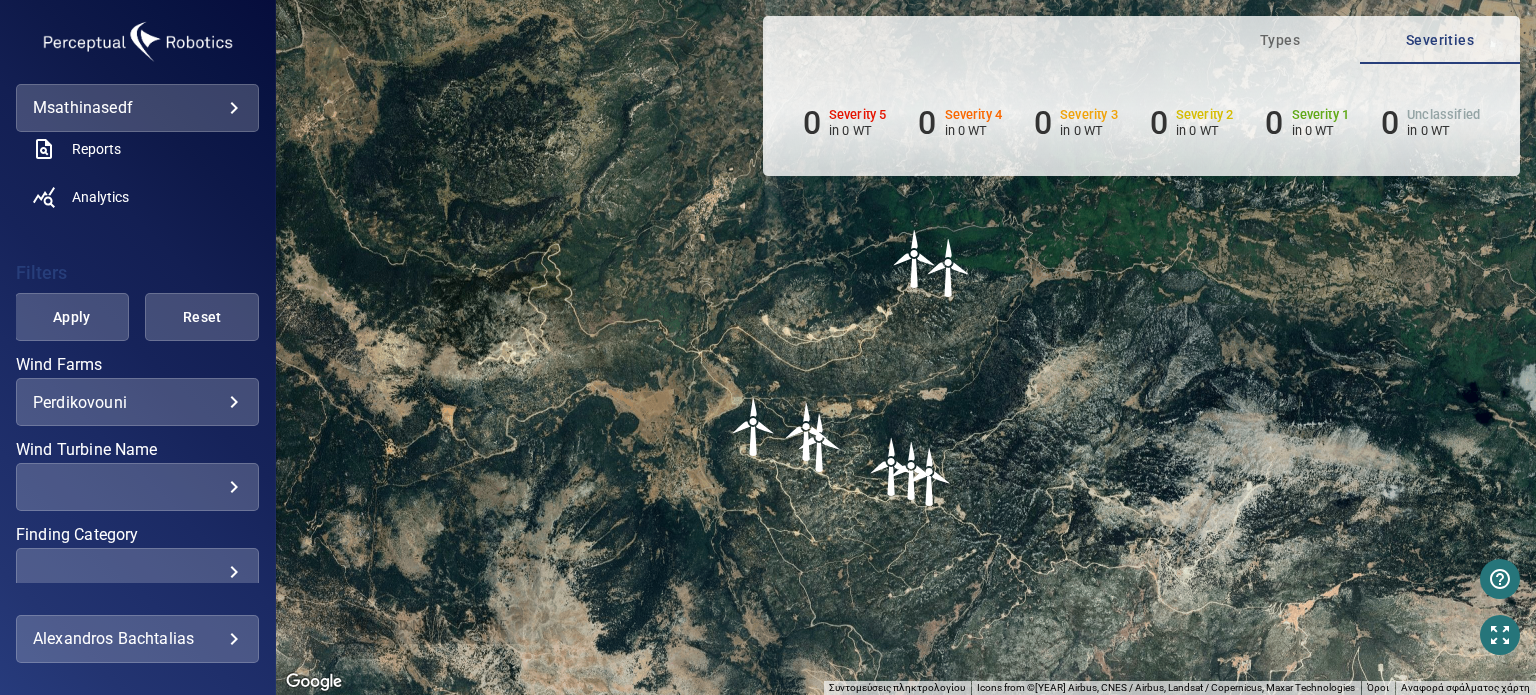 scroll, scrollTop: 300, scrollLeft: 0, axis: vertical 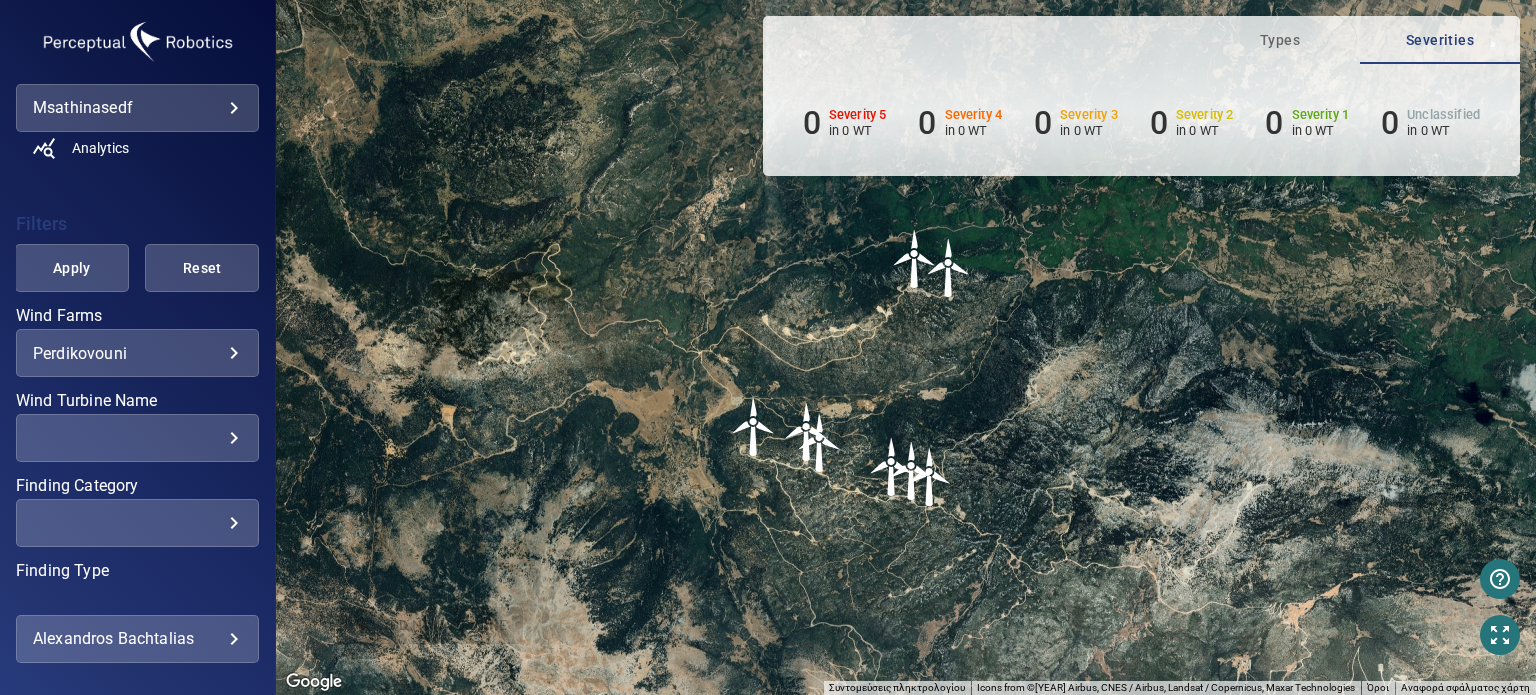 click at bounding box center [949, 268] 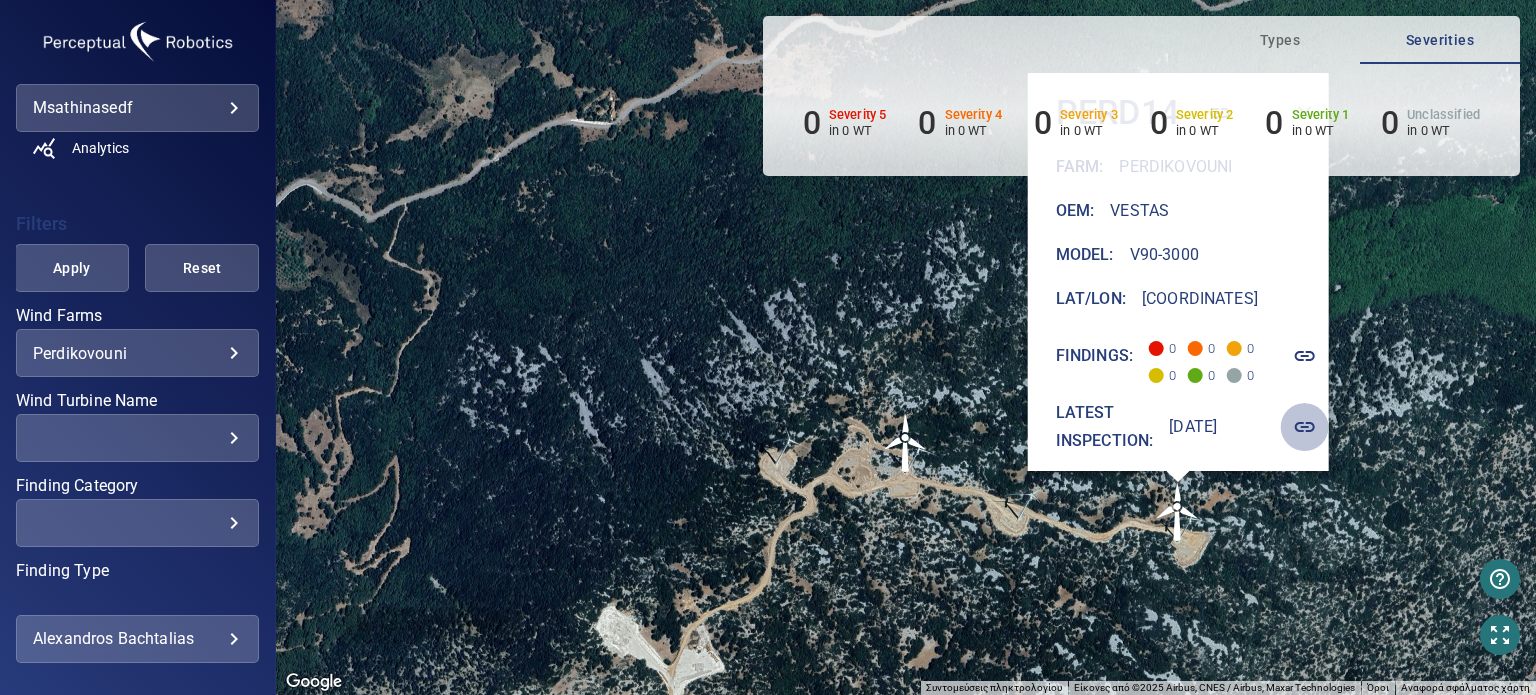 click 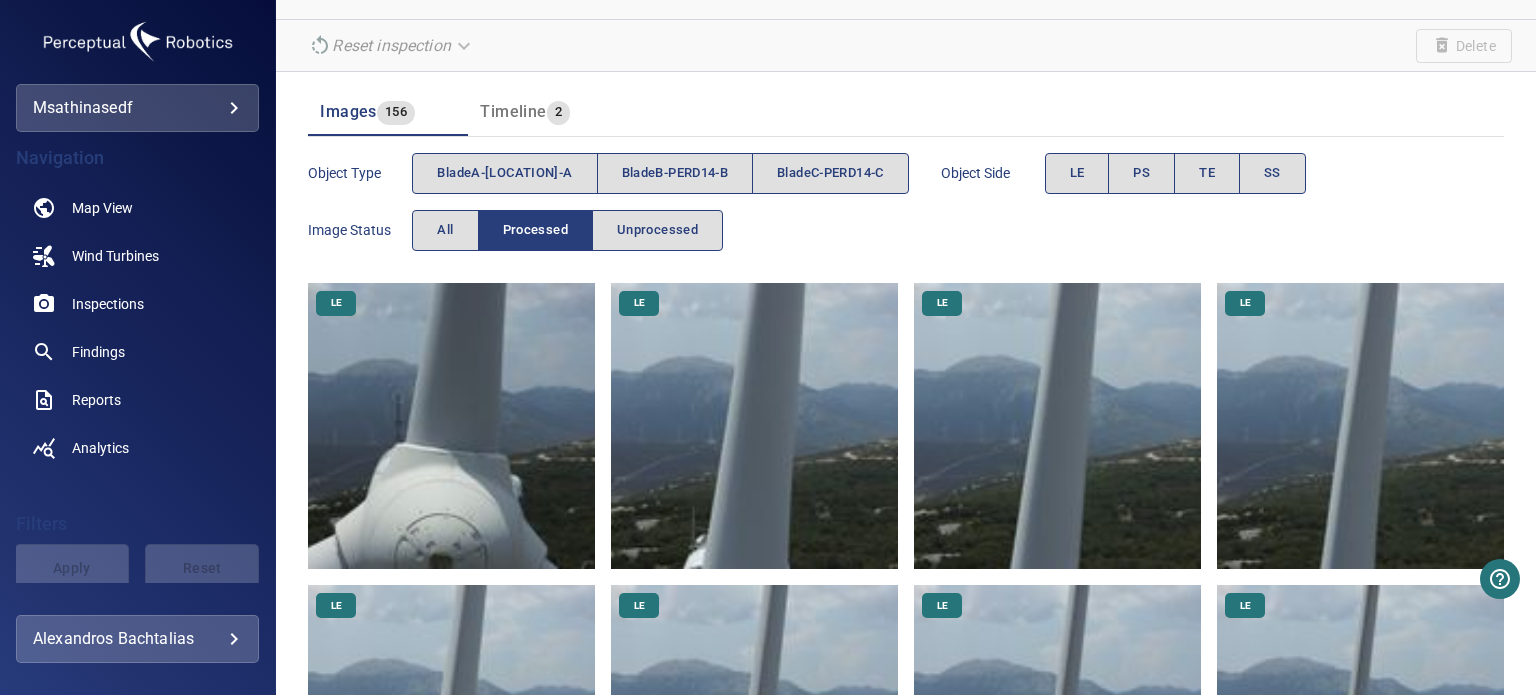 scroll, scrollTop: 0, scrollLeft: 0, axis: both 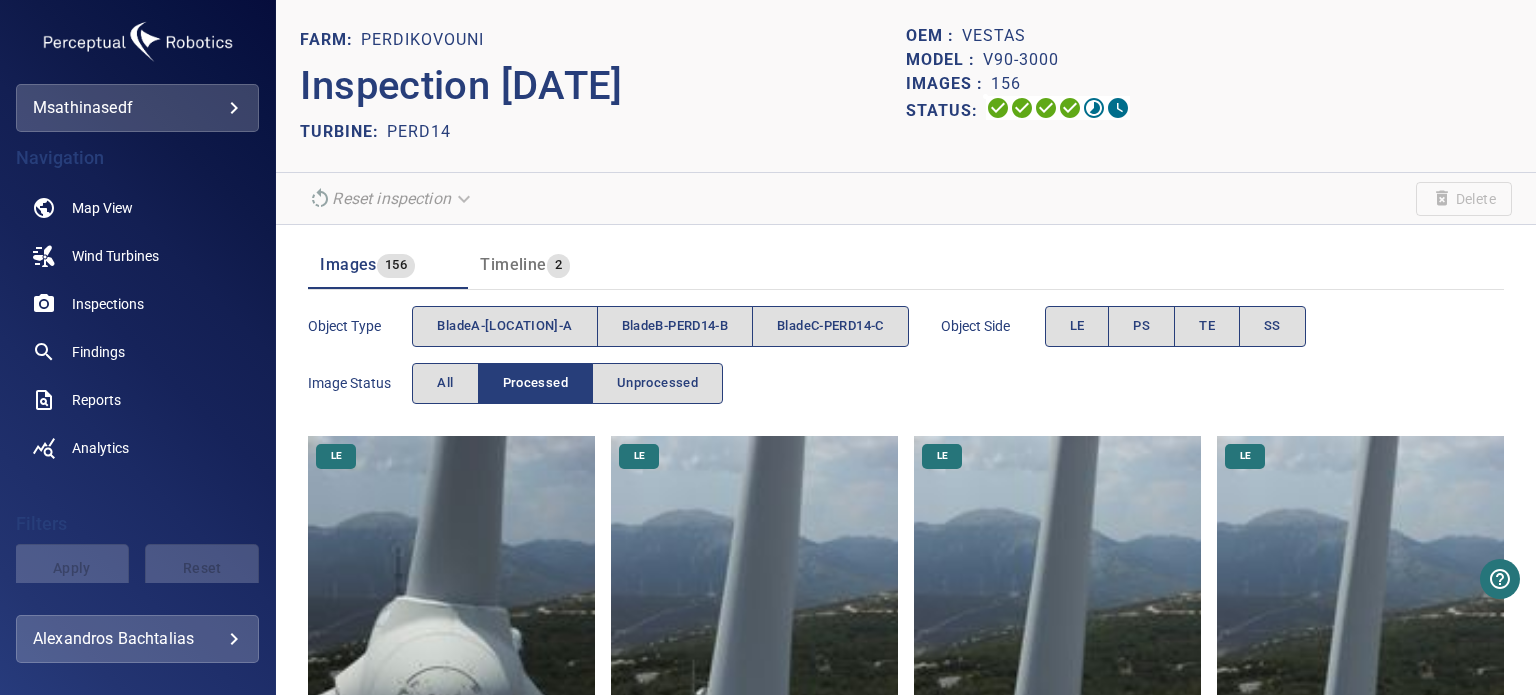 click on "Image Status All Processed Unprocessed" at bounding box center [515, 383] 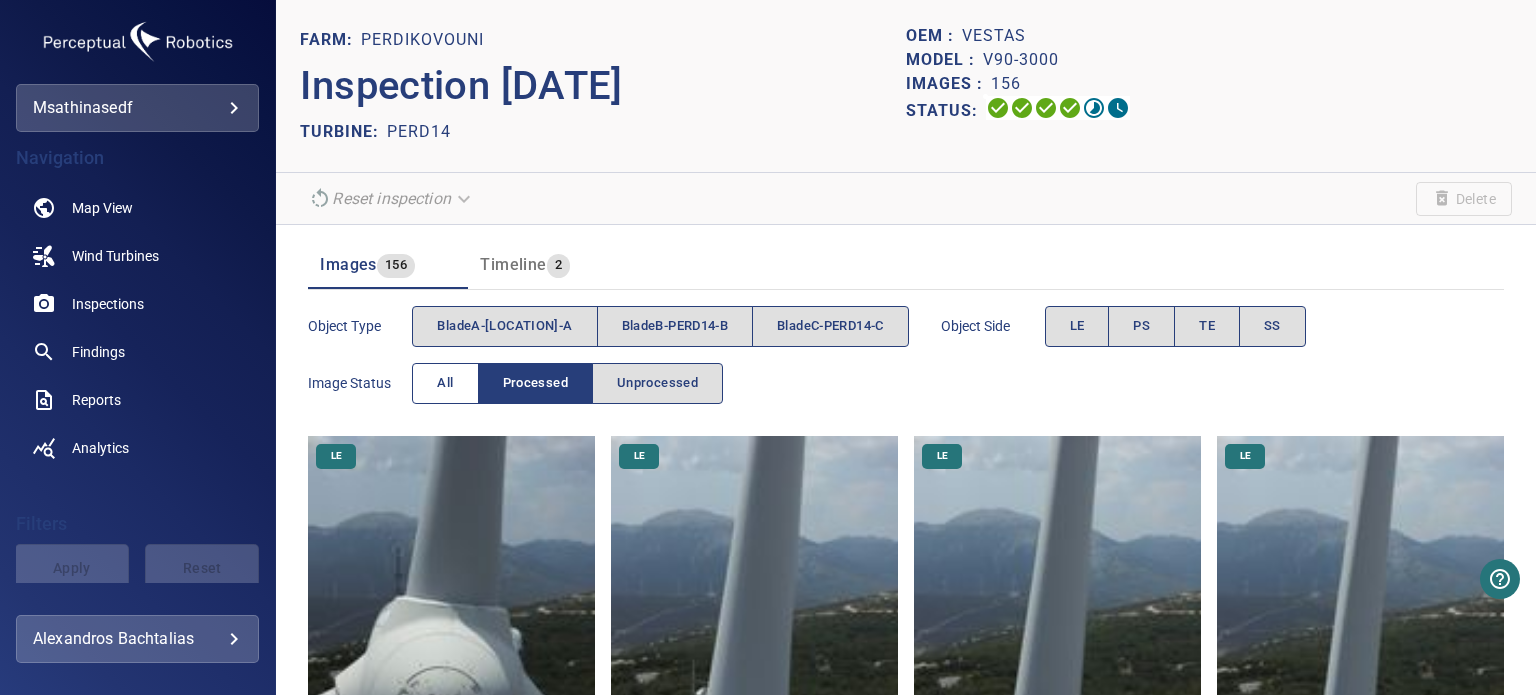 click on "All" at bounding box center [445, 383] 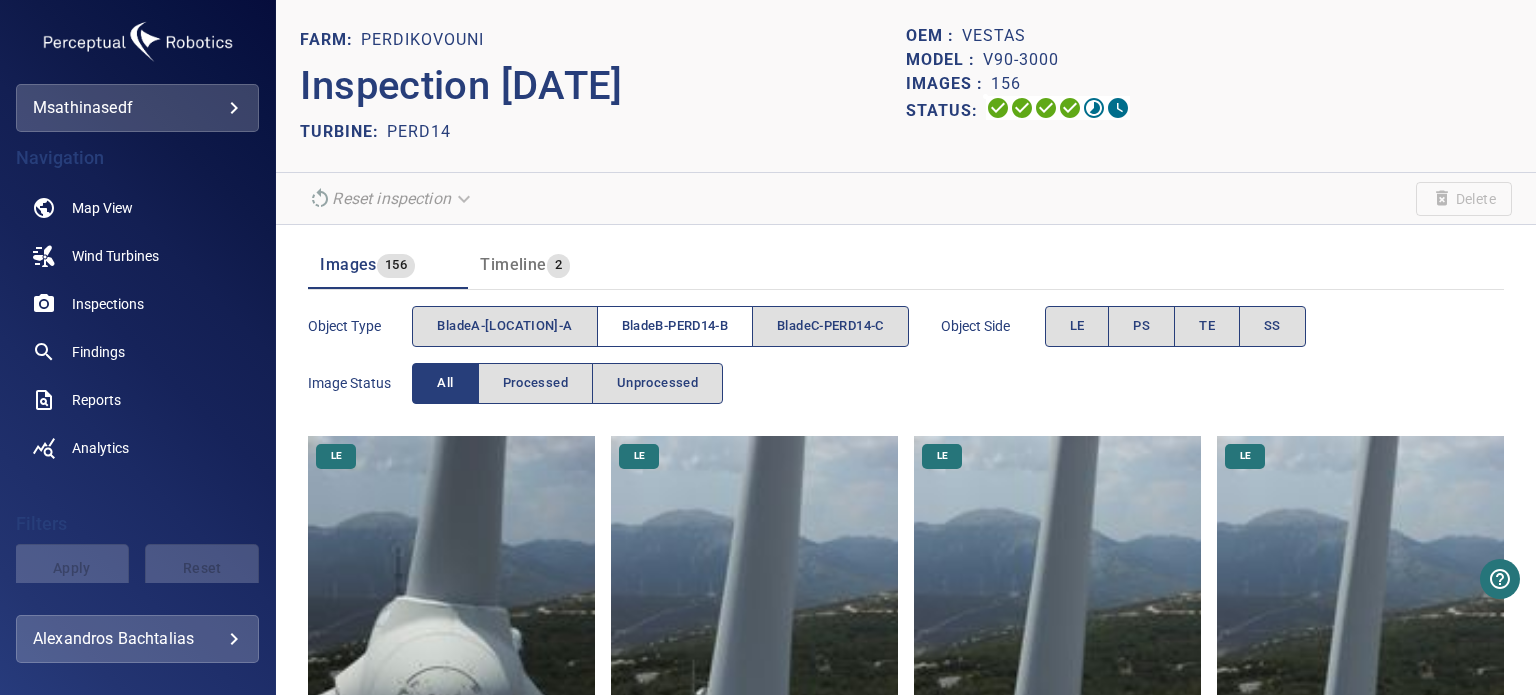 click on "bladeB-PERD14-B" at bounding box center (675, 326) 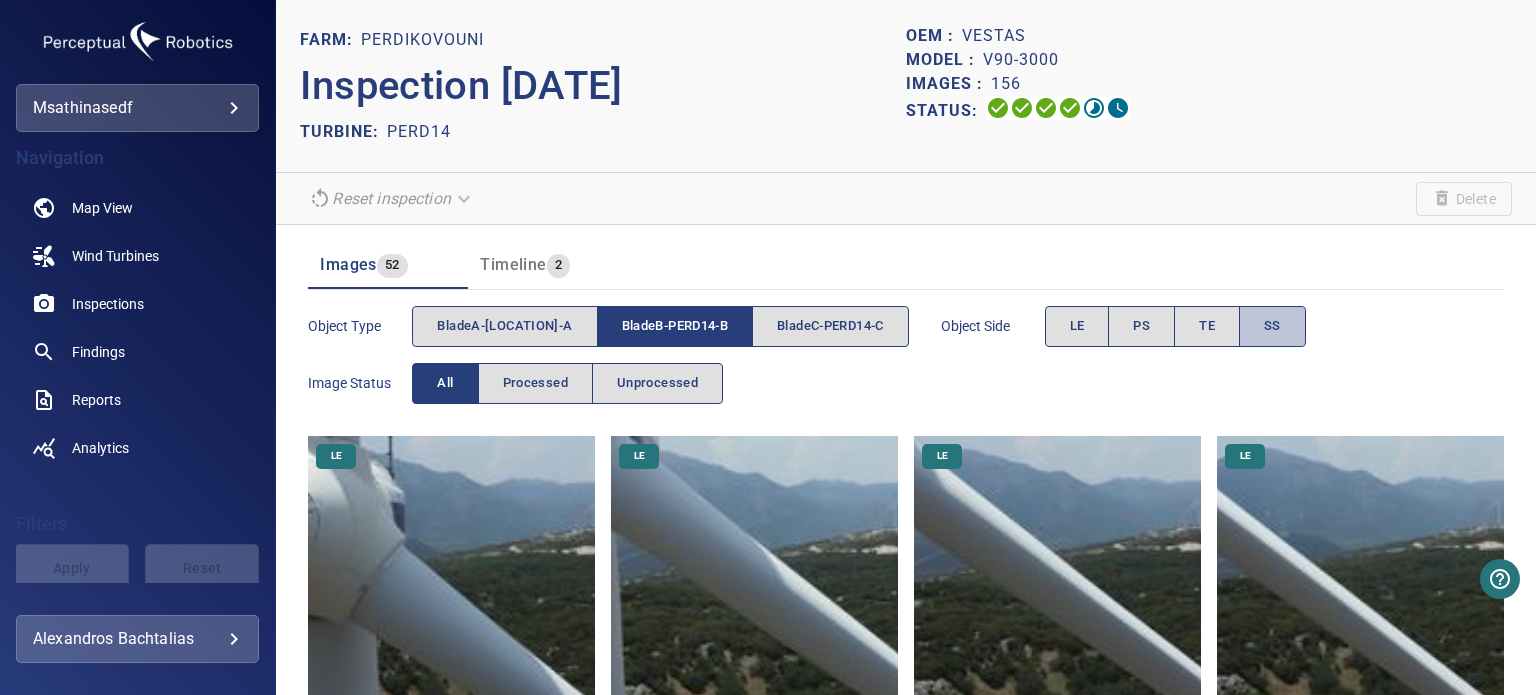 click on "SS" at bounding box center (1272, 326) 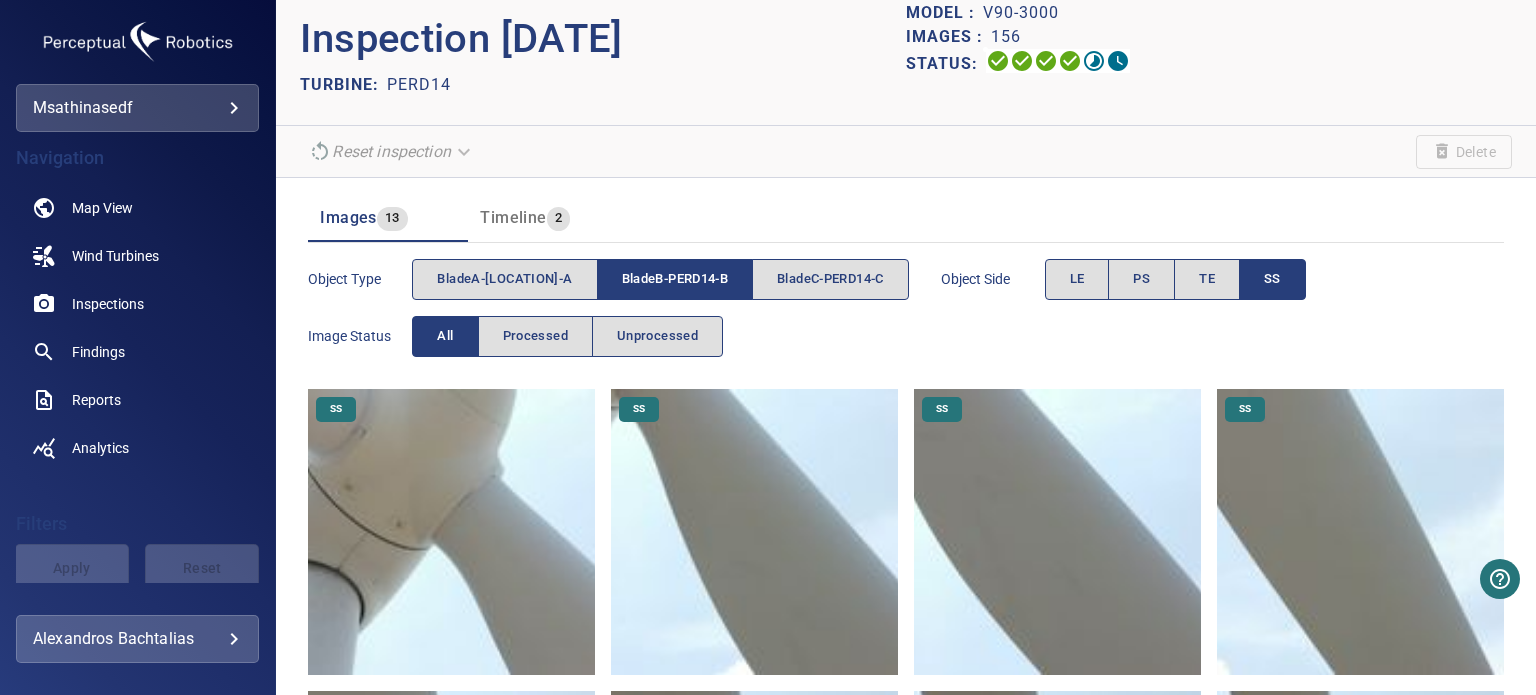 scroll, scrollTop: 0, scrollLeft: 0, axis: both 